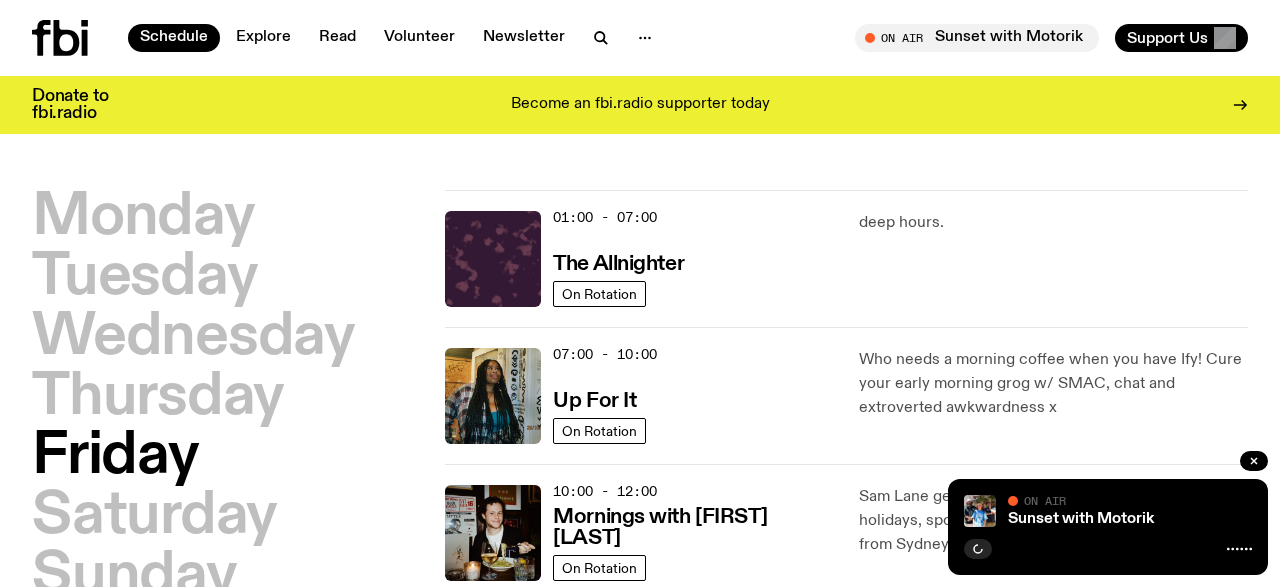 scroll, scrollTop: 0, scrollLeft: 0, axis: both 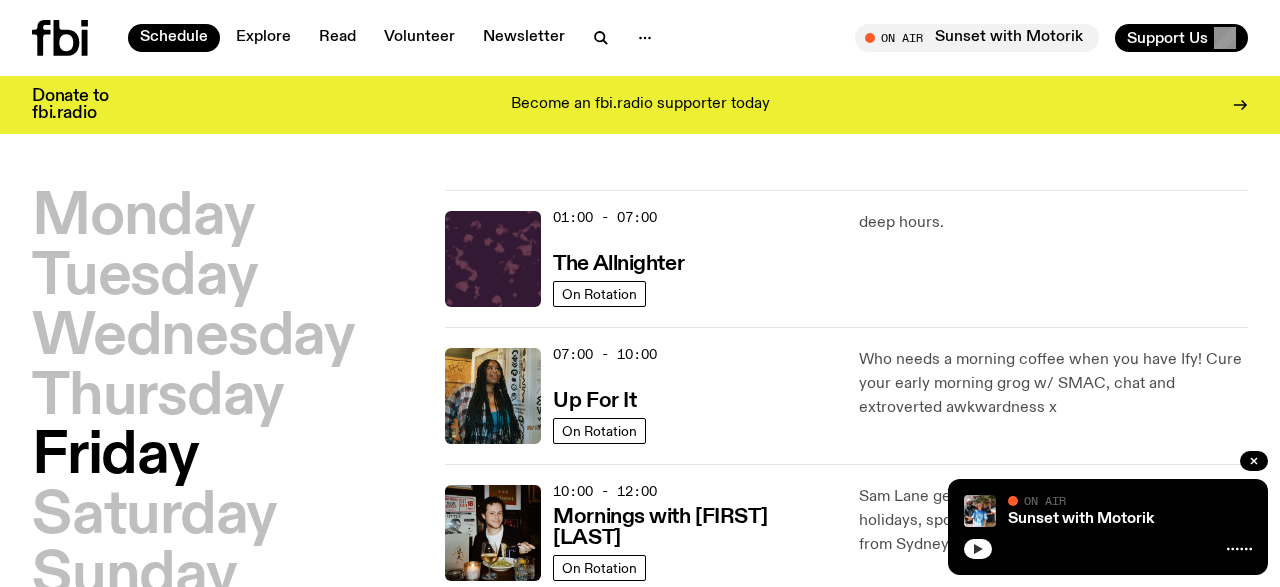click at bounding box center [978, 549] 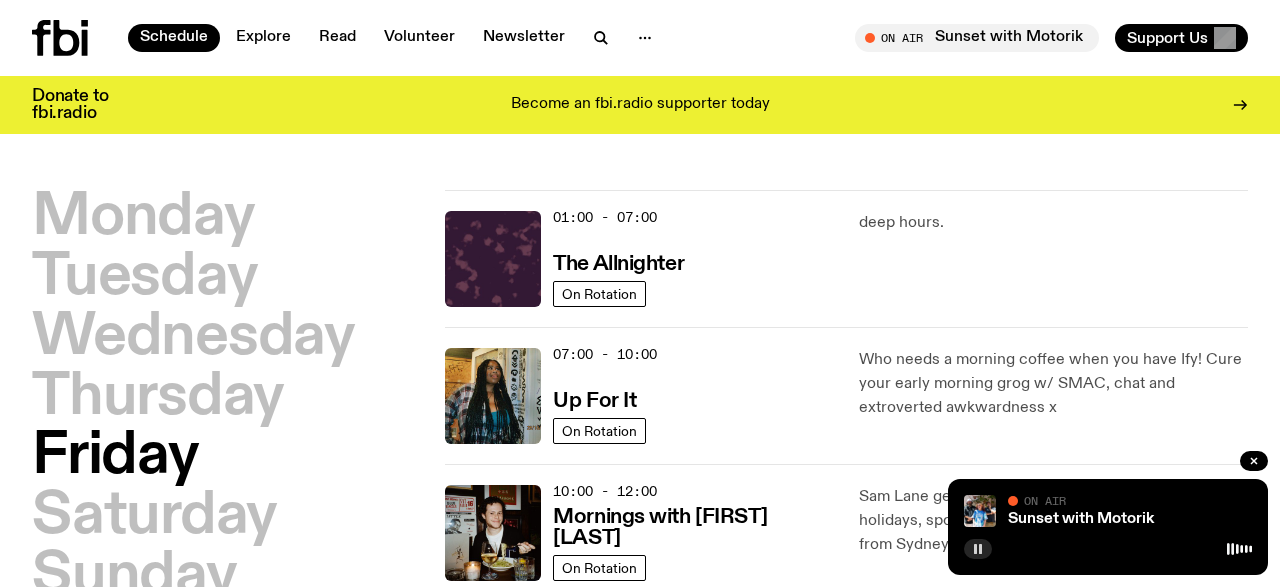 click 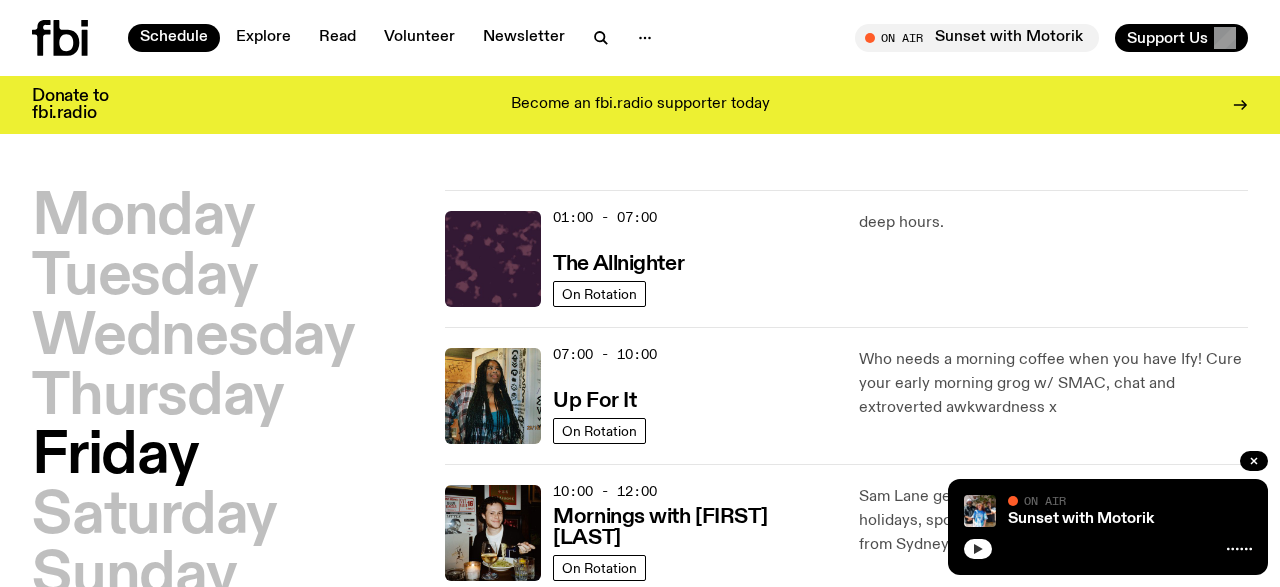 click on "Friday" at bounding box center [115, 457] 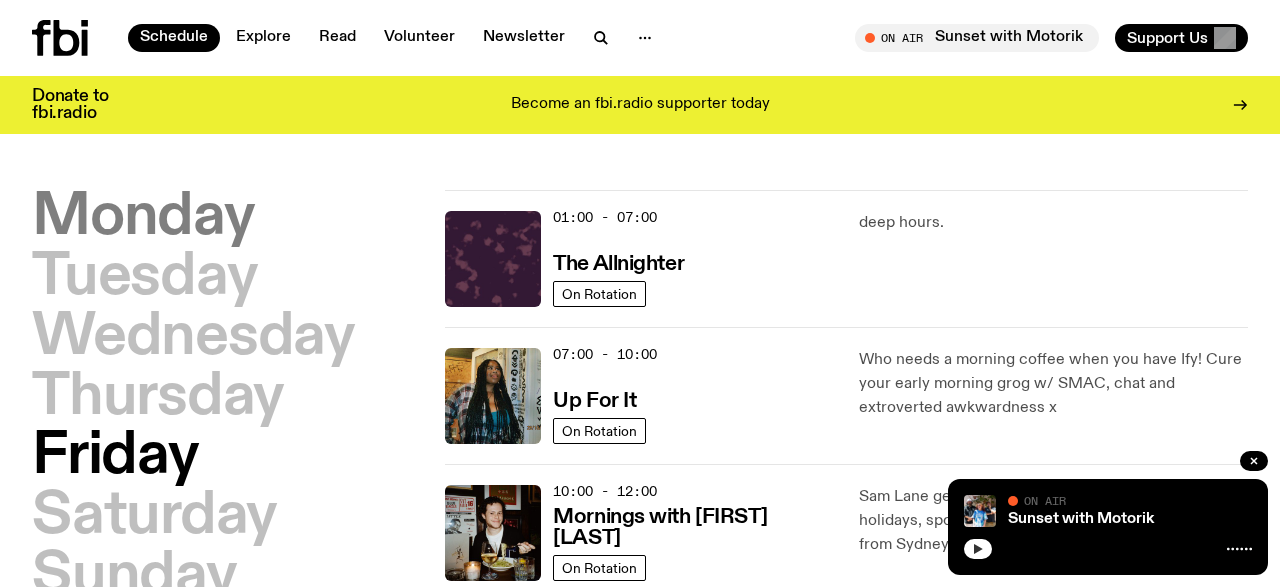 click on "Monday" at bounding box center (143, 218) 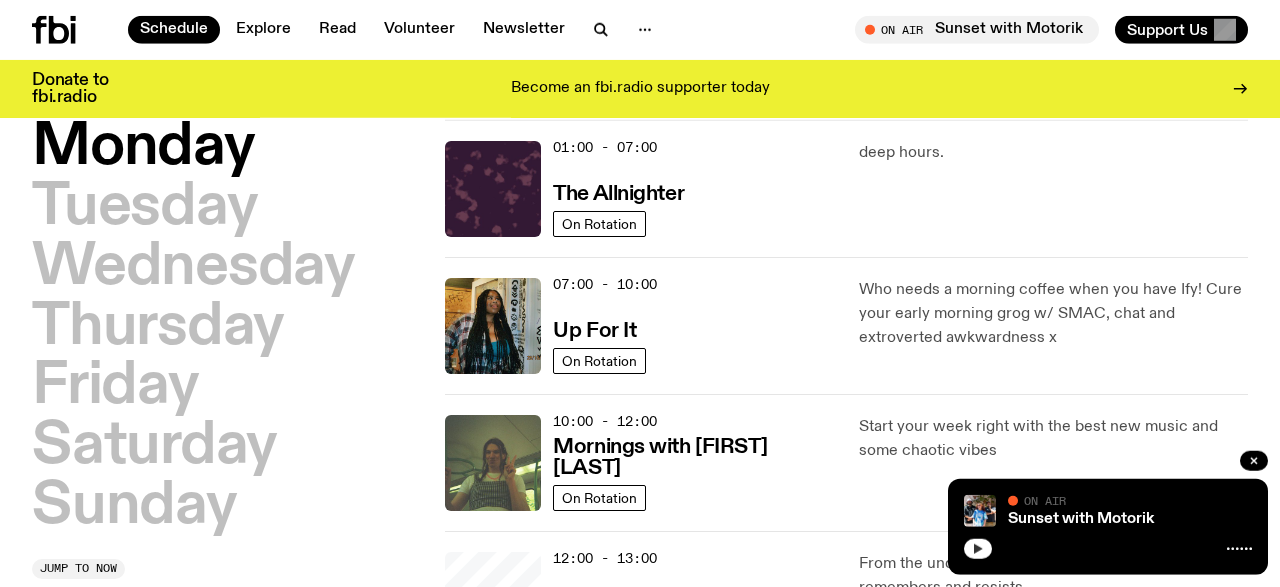 scroll, scrollTop: 55, scrollLeft: 0, axis: vertical 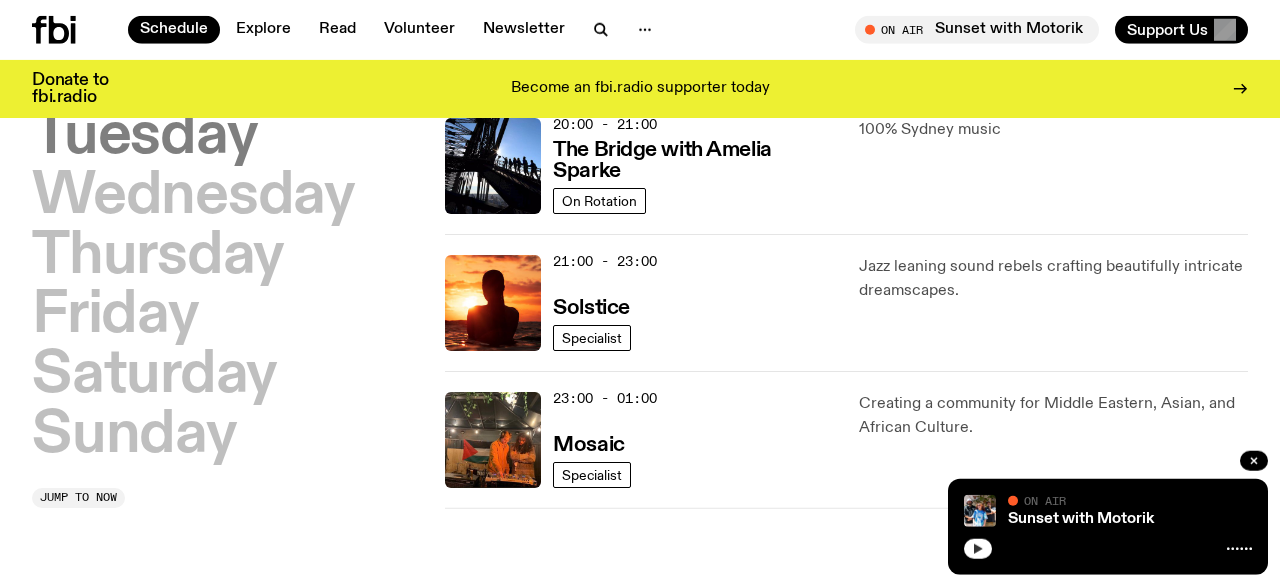 click on "Tuesday" at bounding box center [144, 137] 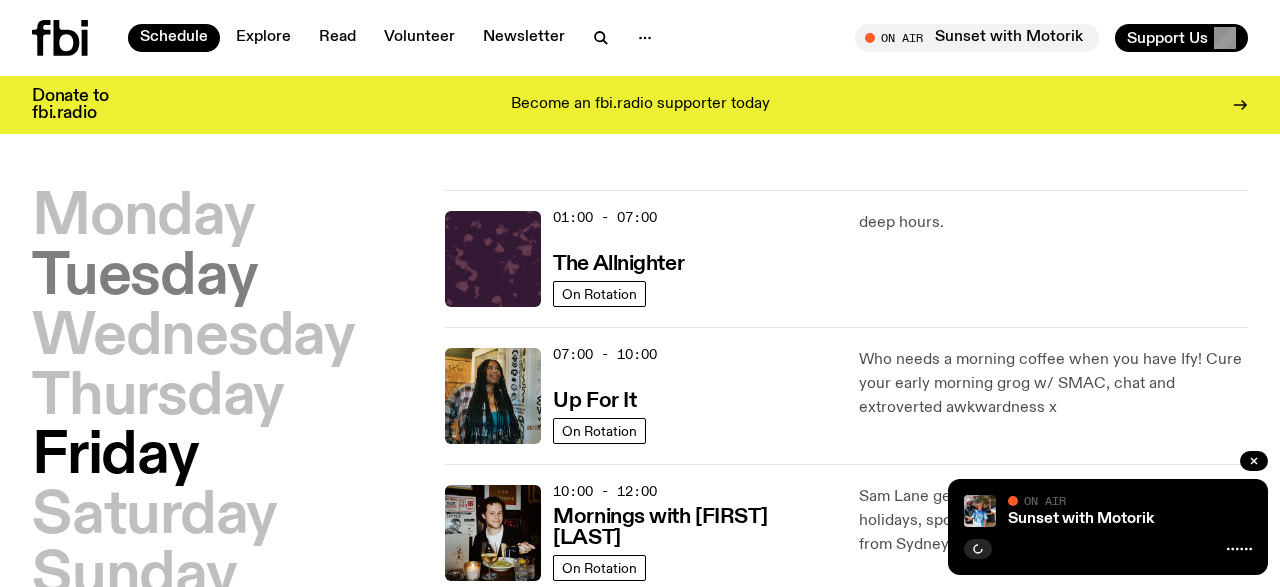 scroll, scrollTop: 0, scrollLeft: 0, axis: both 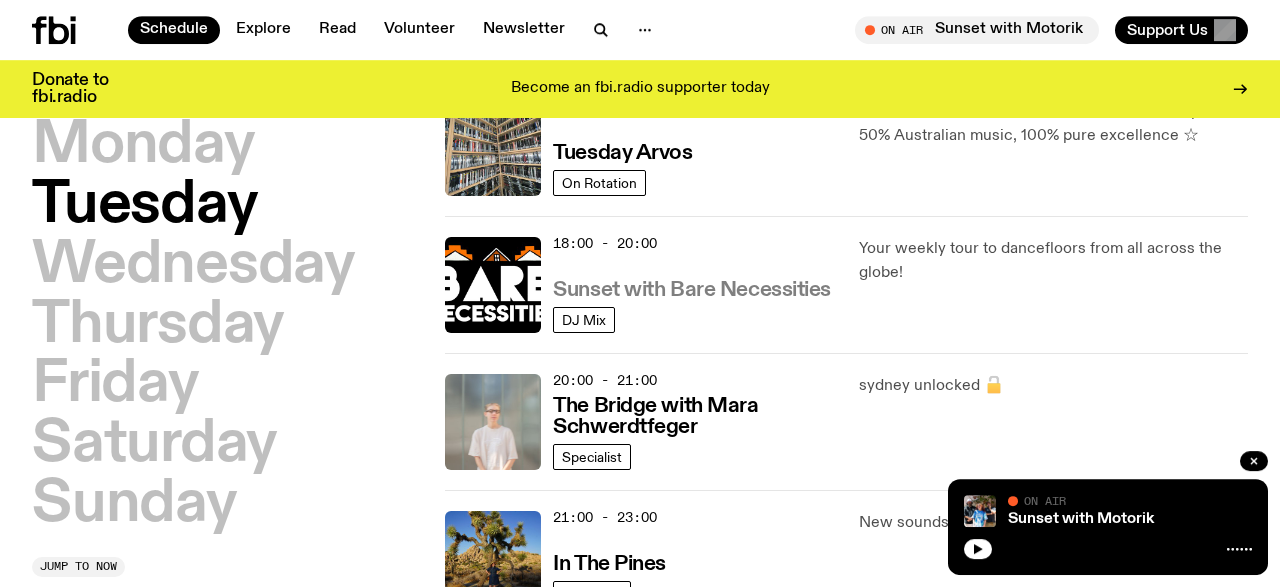 click on "Sunset with Bare Necessities" at bounding box center [692, 290] 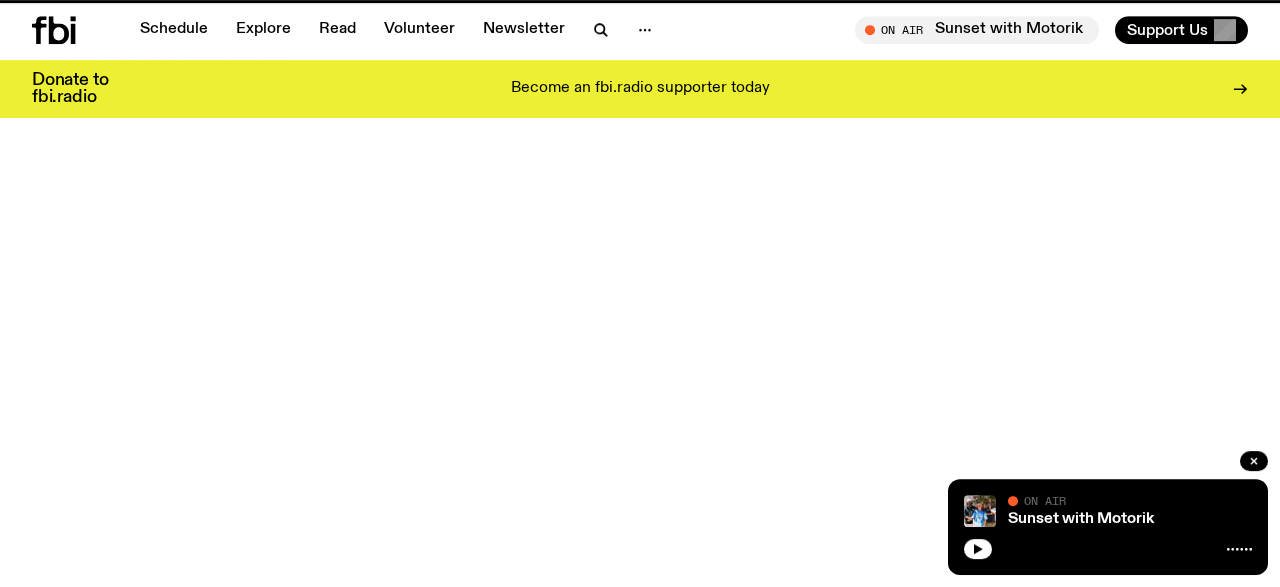 scroll, scrollTop: 0, scrollLeft: 0, axis: both 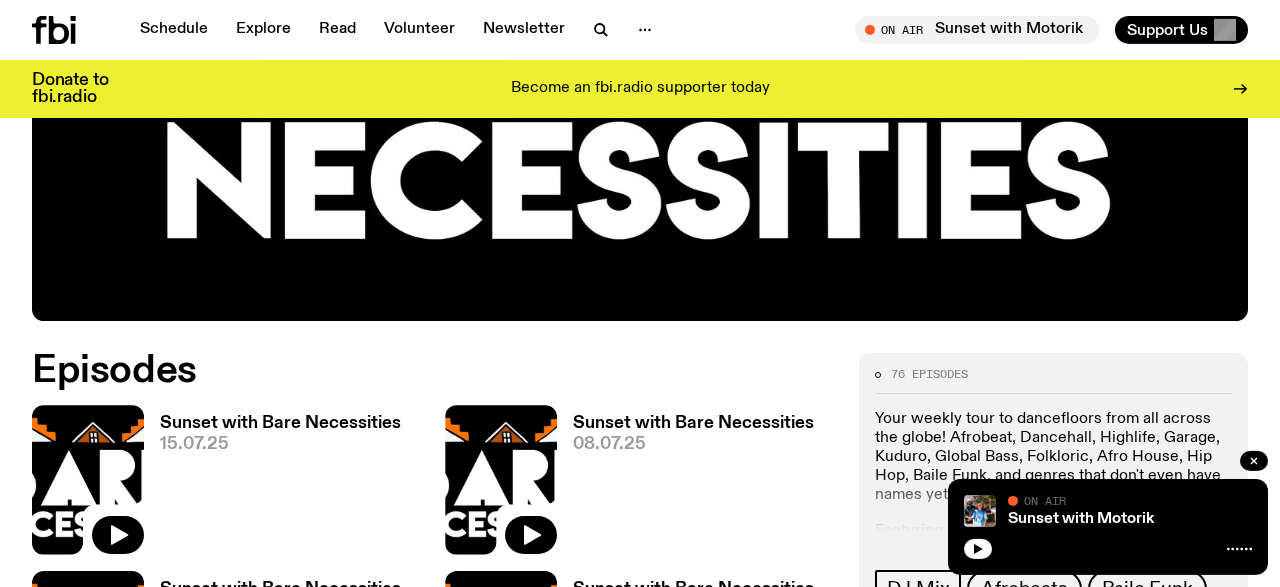 click on "Sunset with Bare Necessities" at bounding box center (280, 423) 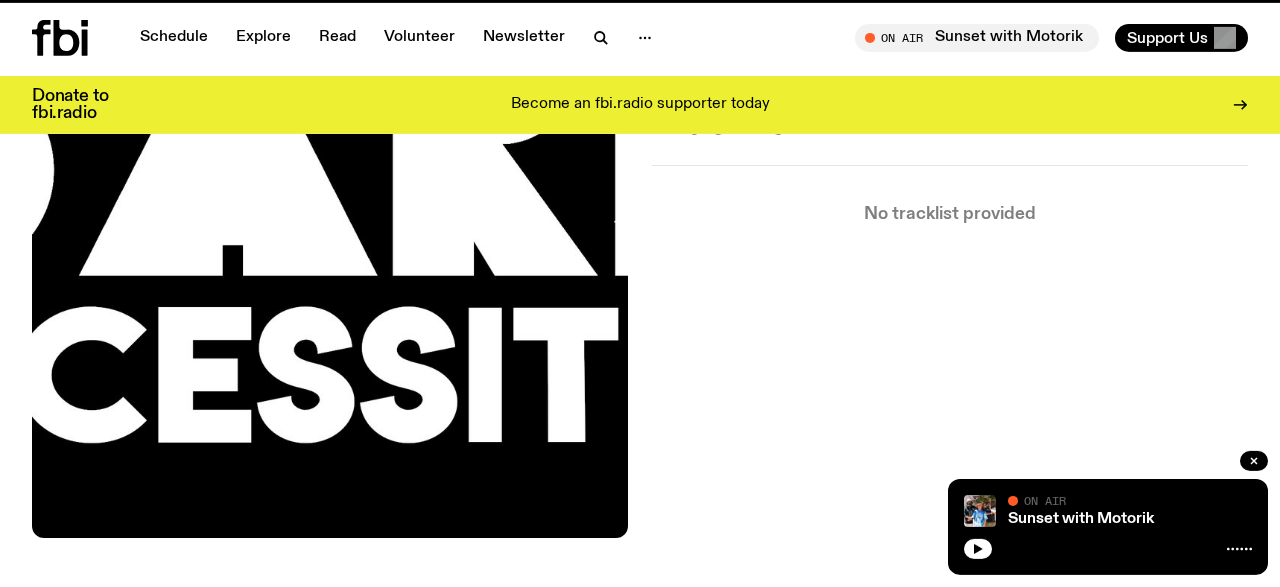 scroll, scrollTop: 0, scrollLeft: 0, axis: both 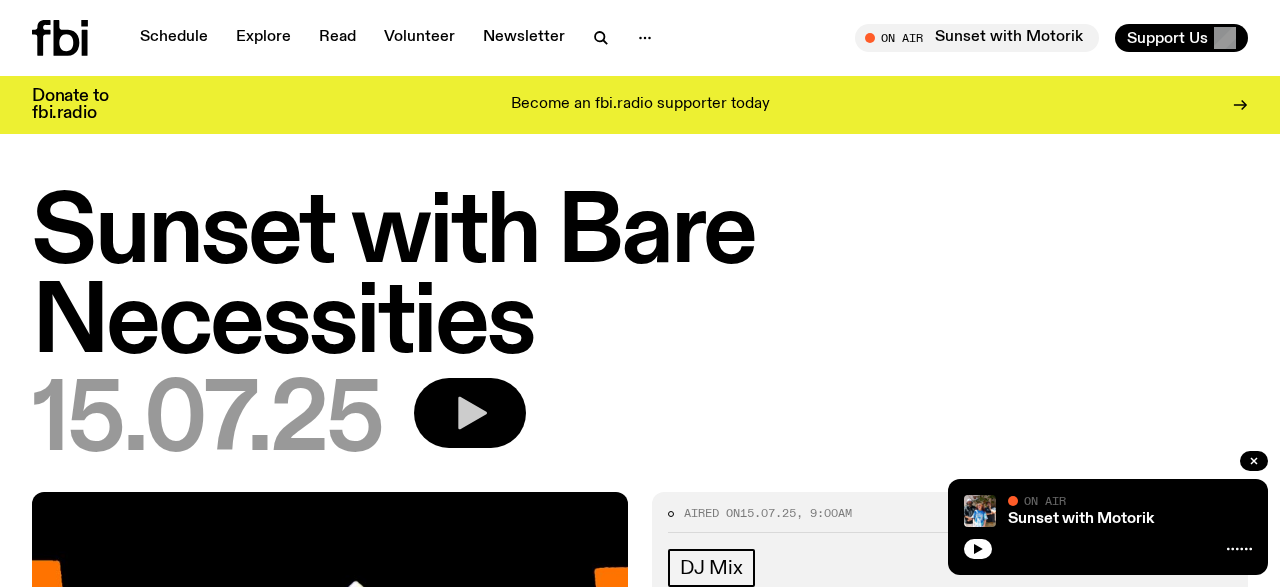 click 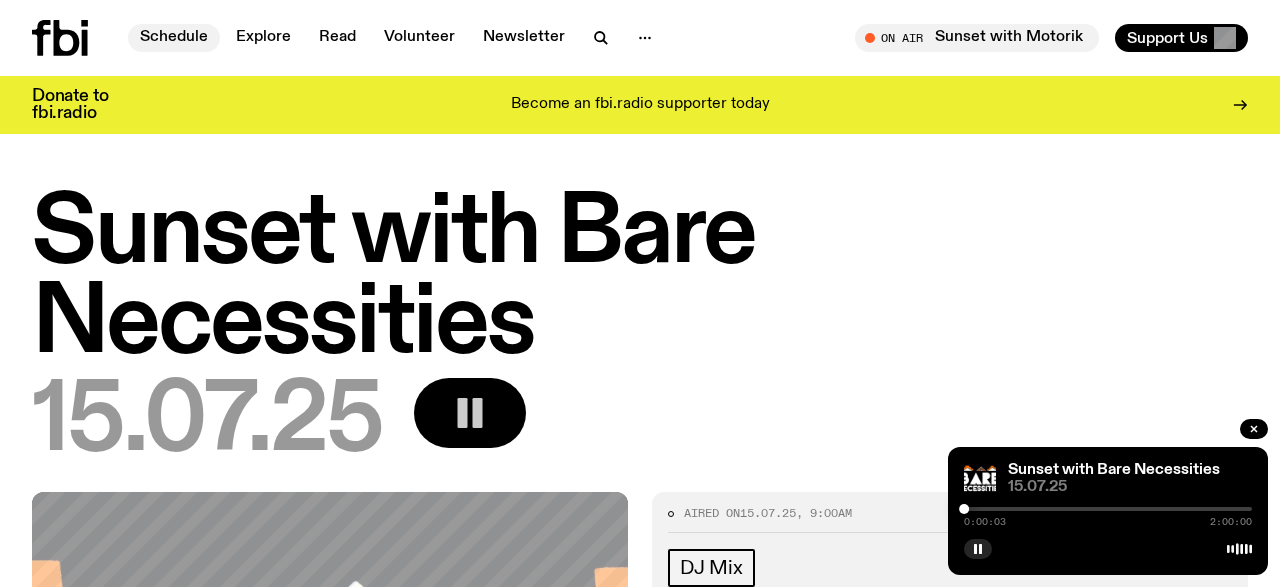 click on "Schedule" at bounding box center (174, 38) 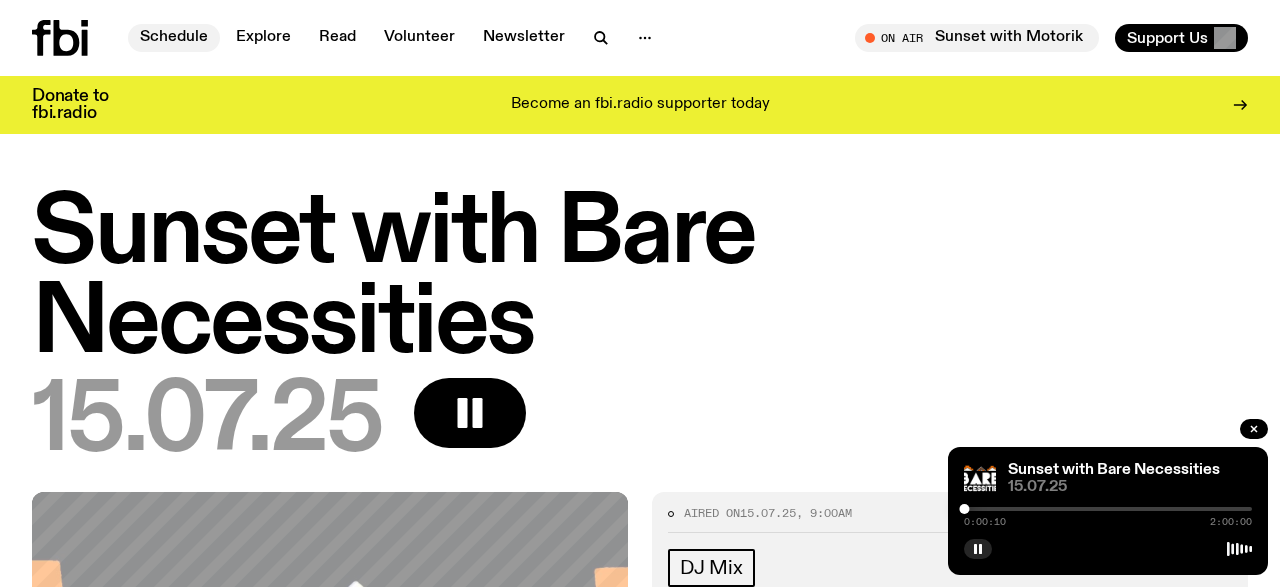 click on "Schedule" at bounding box center [174, 38] 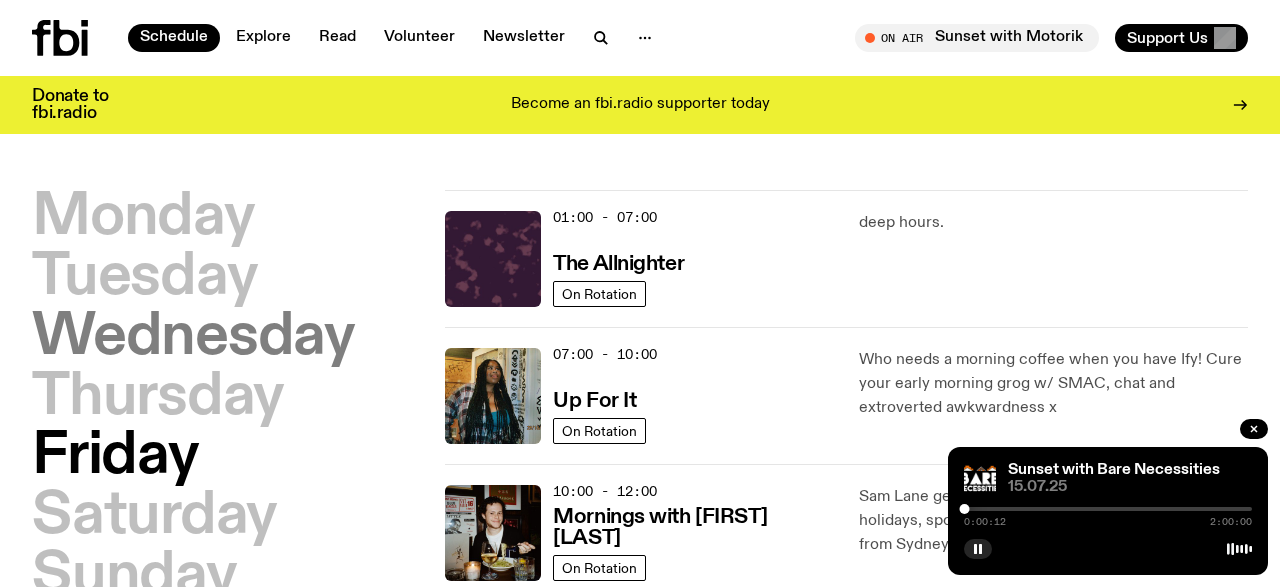 click on "Wednesday" at bounding box center (193, 338) 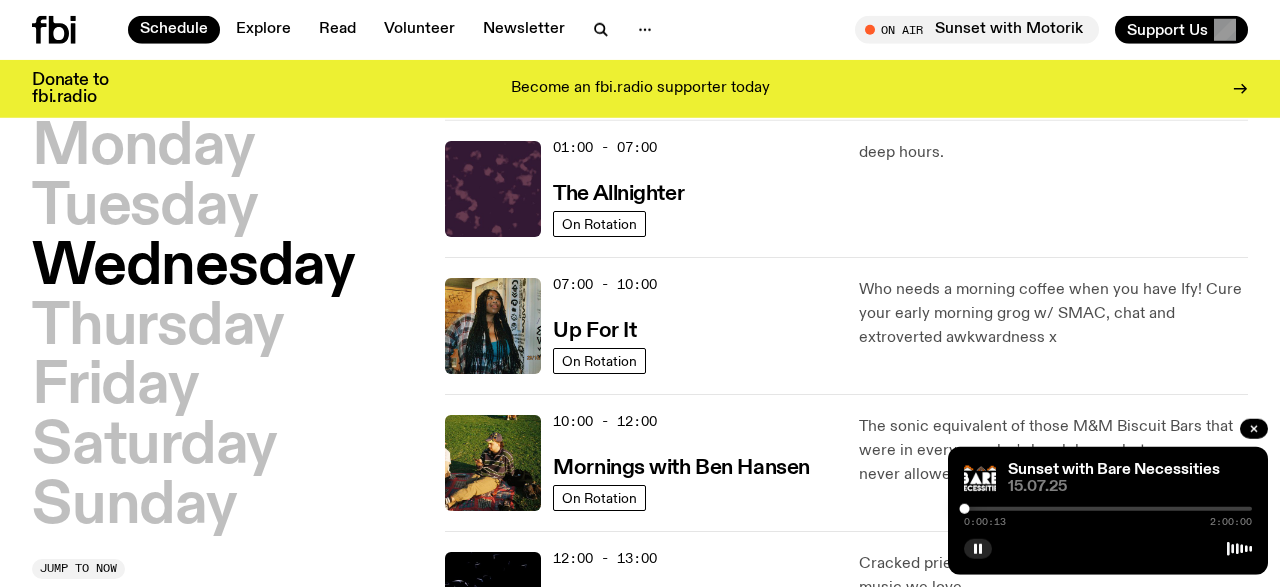 scroll, scrollTop: 55, scrollLeft: 0, axis: vertical 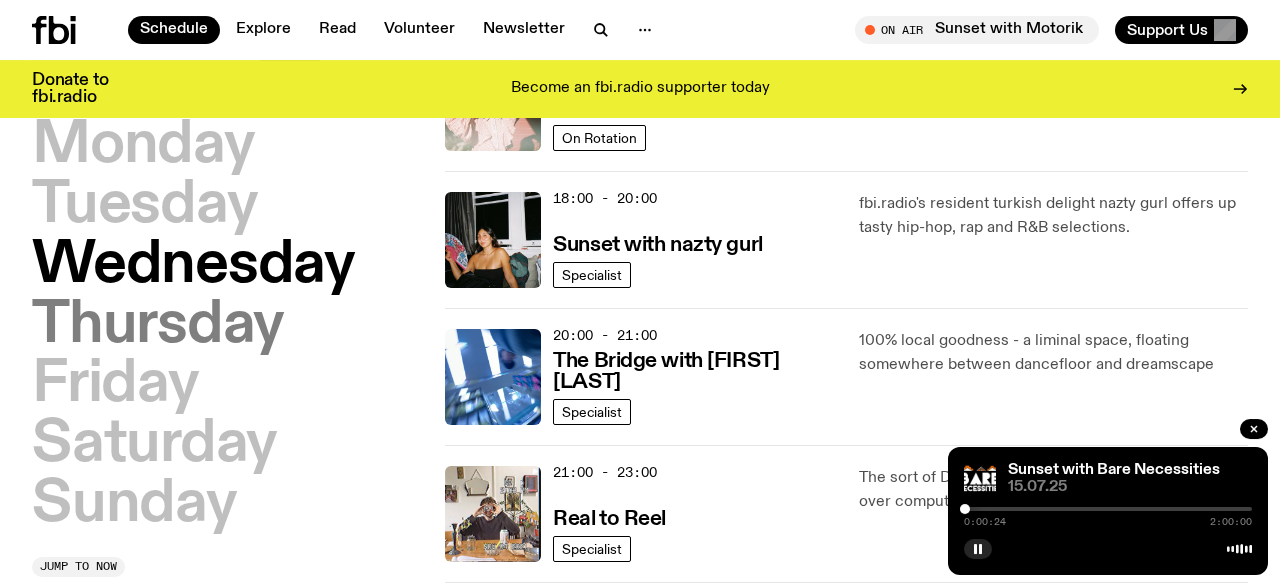 click on "Thursday" at bounding box center [158, 326] 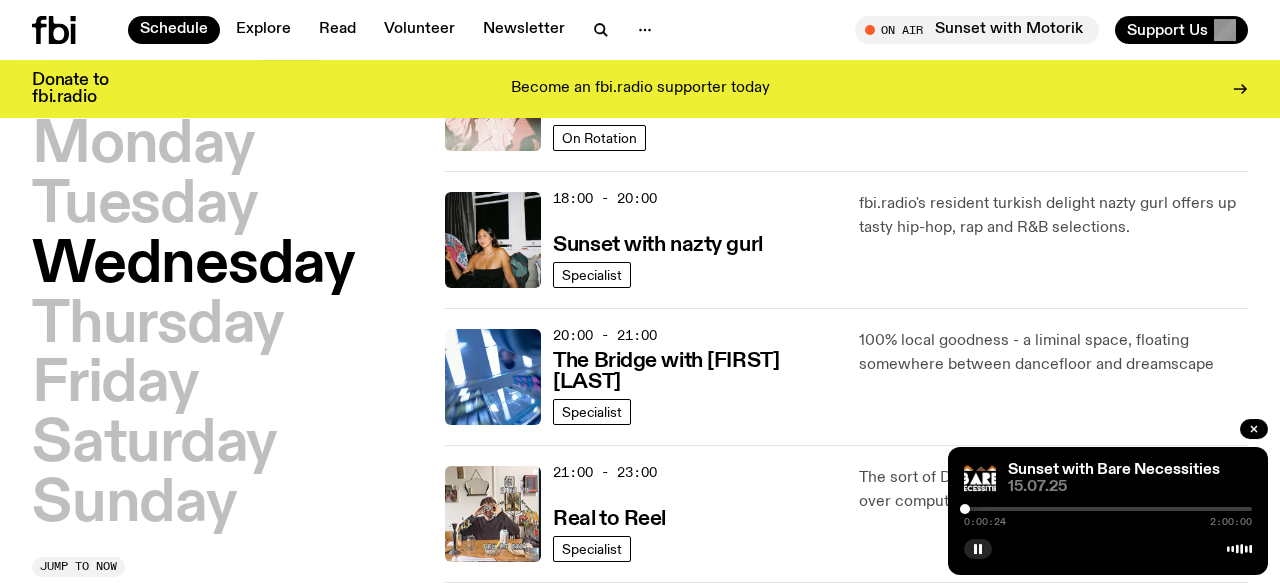 scroll, scrollTop: 1722, scrollLeft: 0, axis: vertical 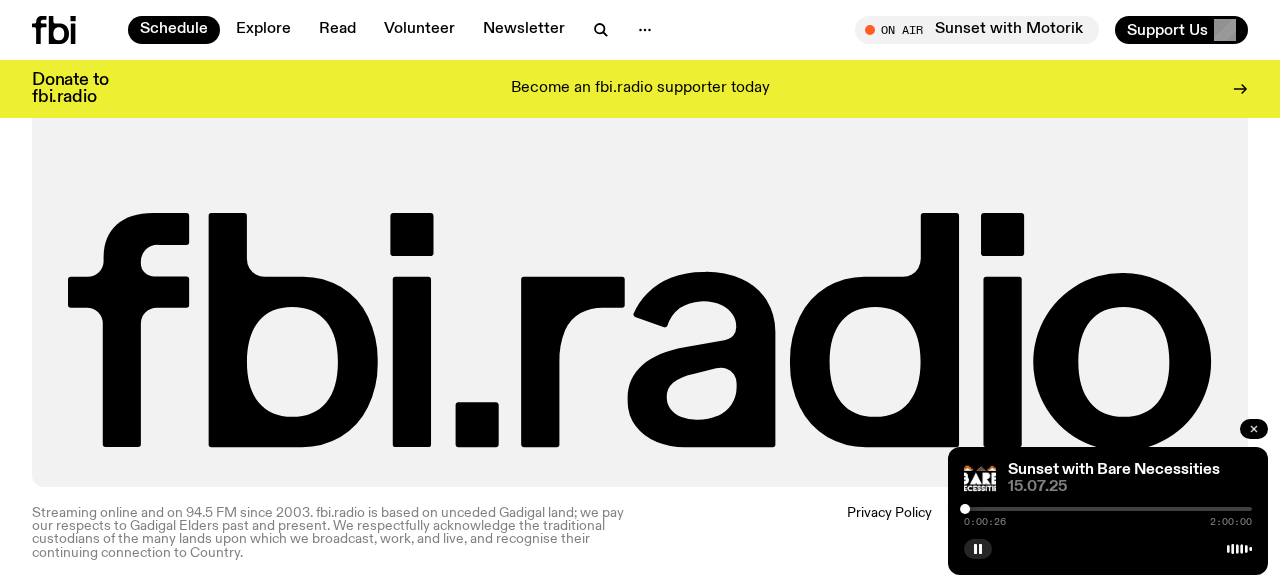 click 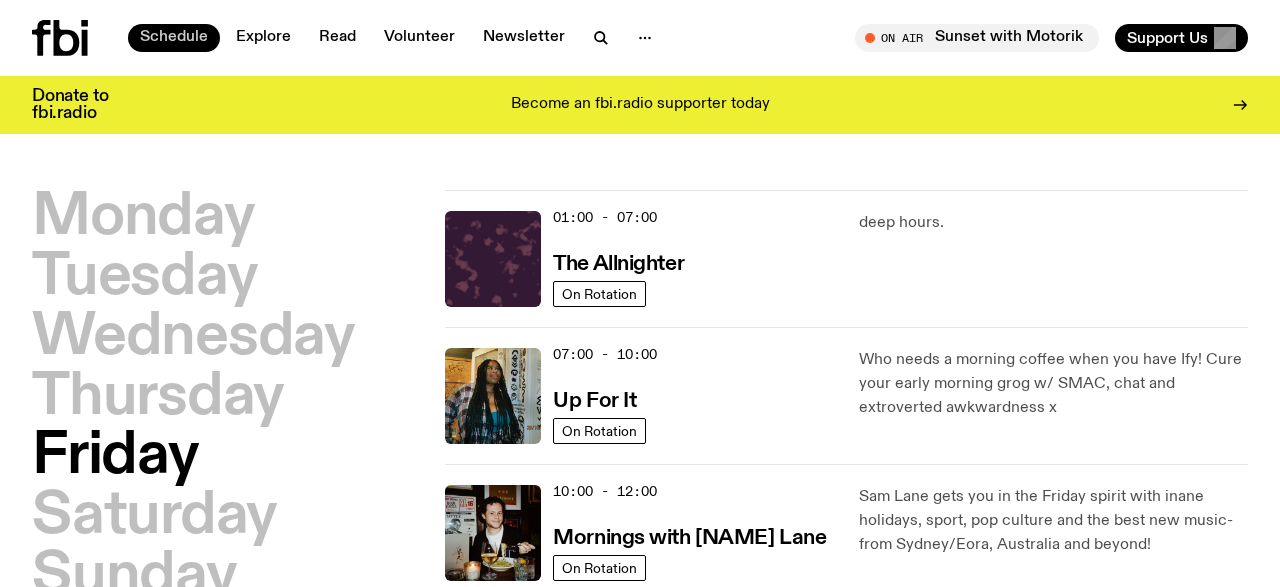 scroll, scrollTop: 0, scrollLeft: 0, axis: both 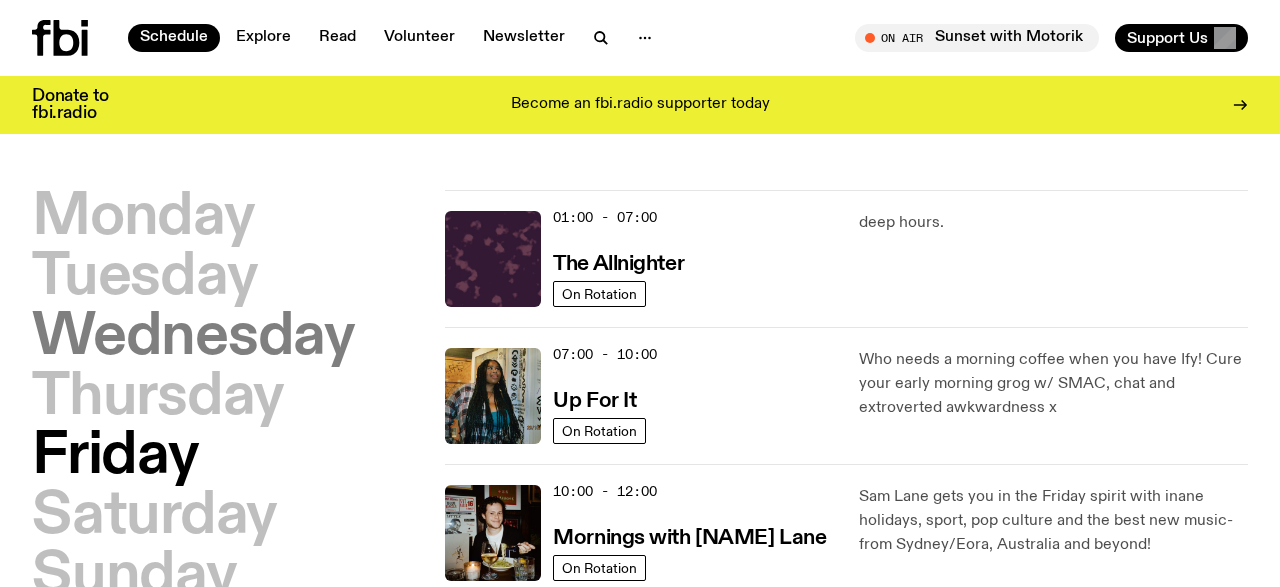 click on "Wednesday" at bounding box center [193, 338] 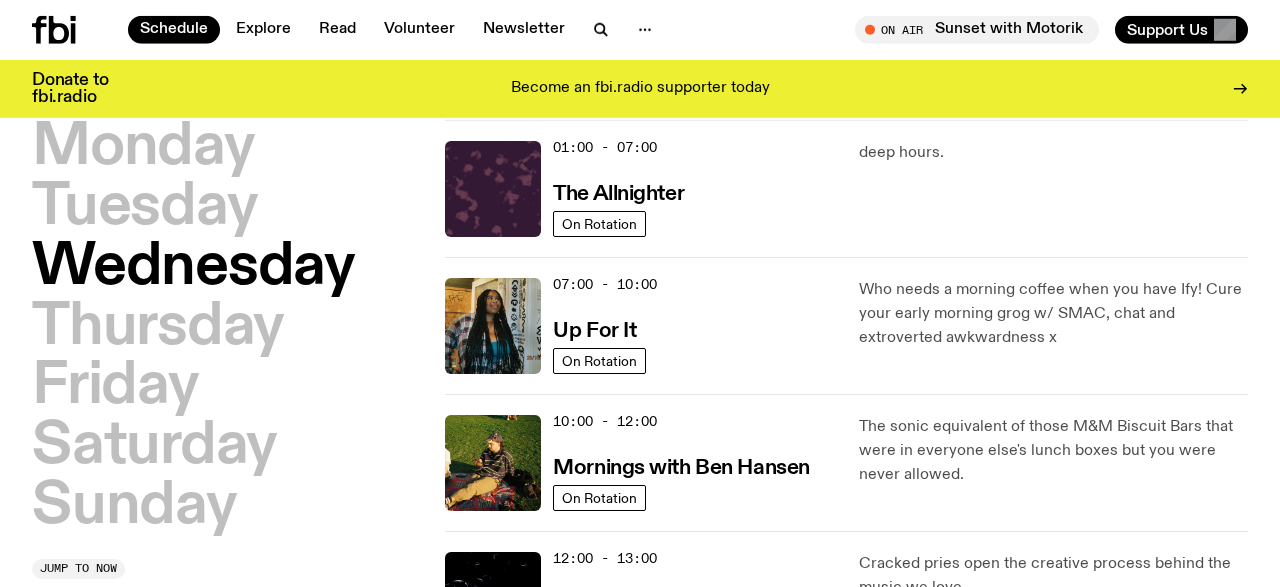 scroll, scrollTop: 55, scrollLeft: 0, axis: vertical 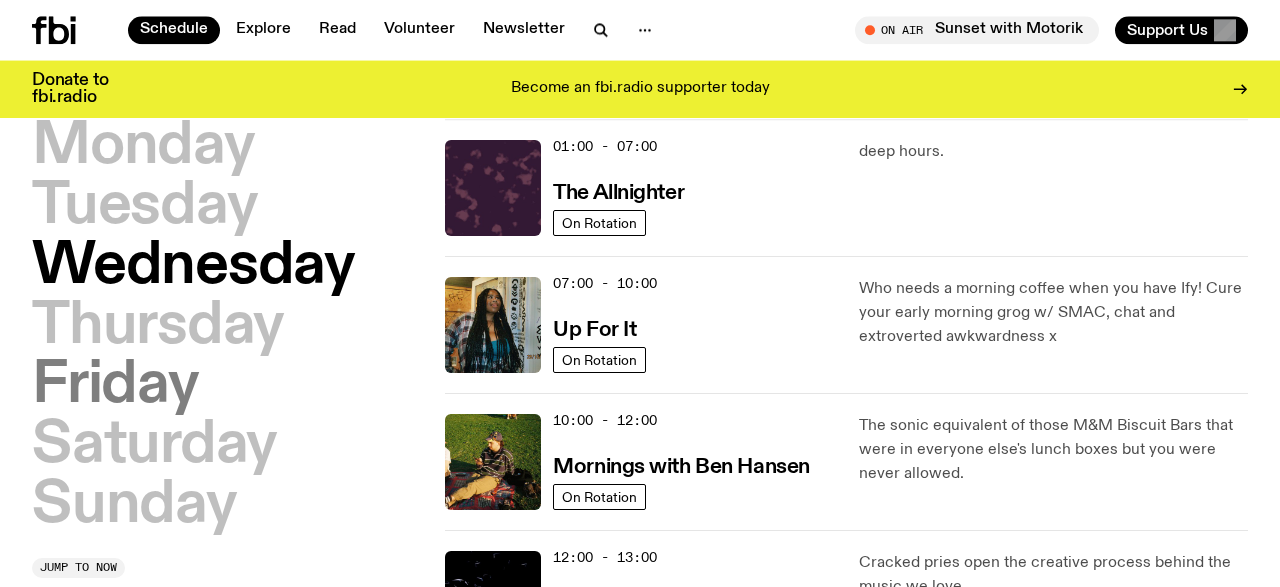click on "Friday" at bounding box center [115, 386] 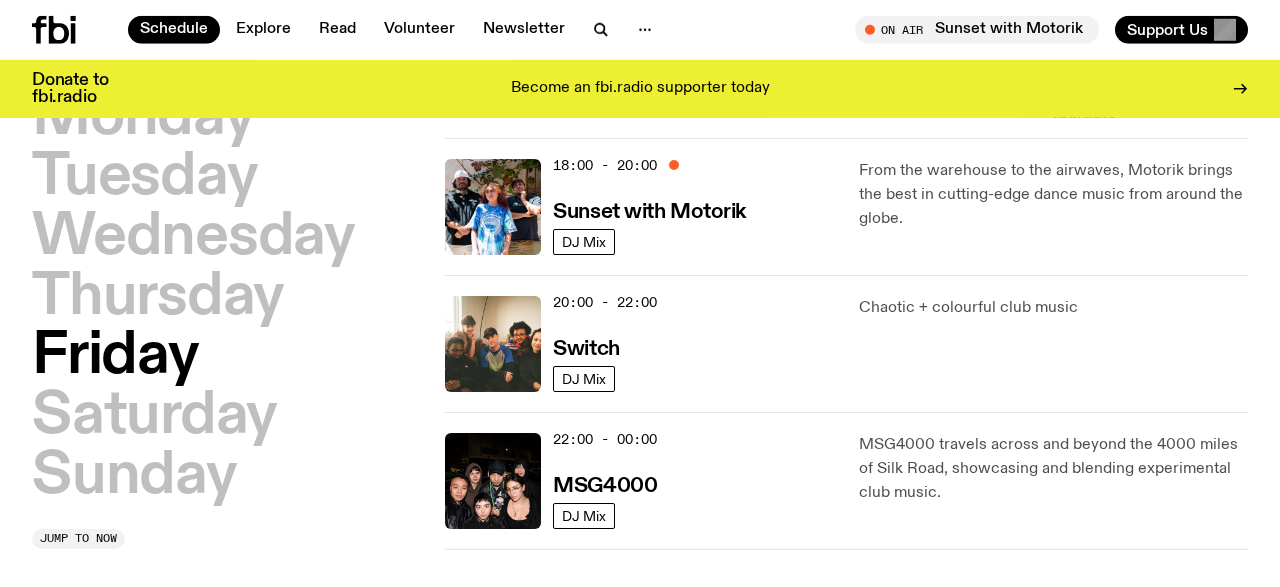 scroll, scrollTop: 830, scrollLeft: 0, axis: vertical 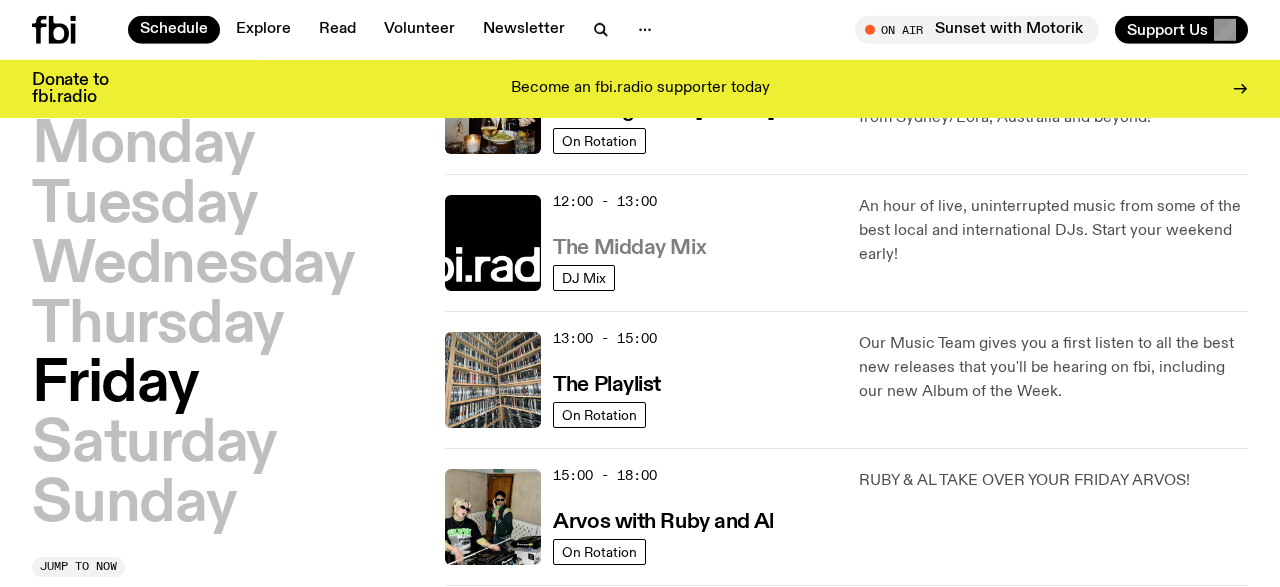 click on "The Midday Mix" at bounding box center [629, 248] 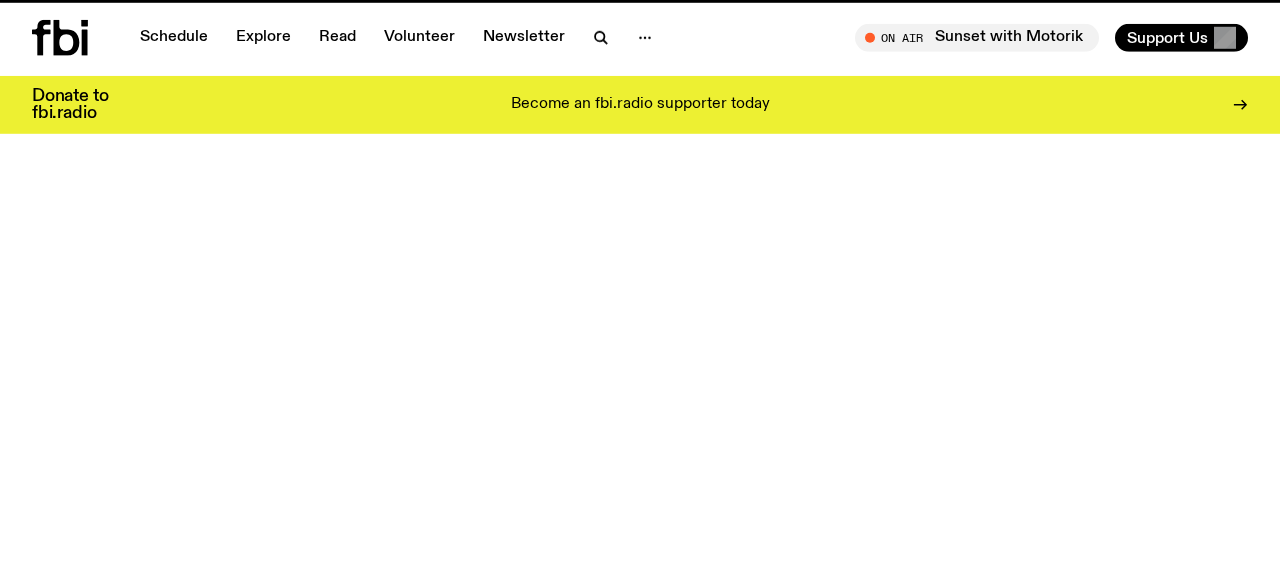 scroll, scrollTop: 0, scrollLeft: 0, axis: both 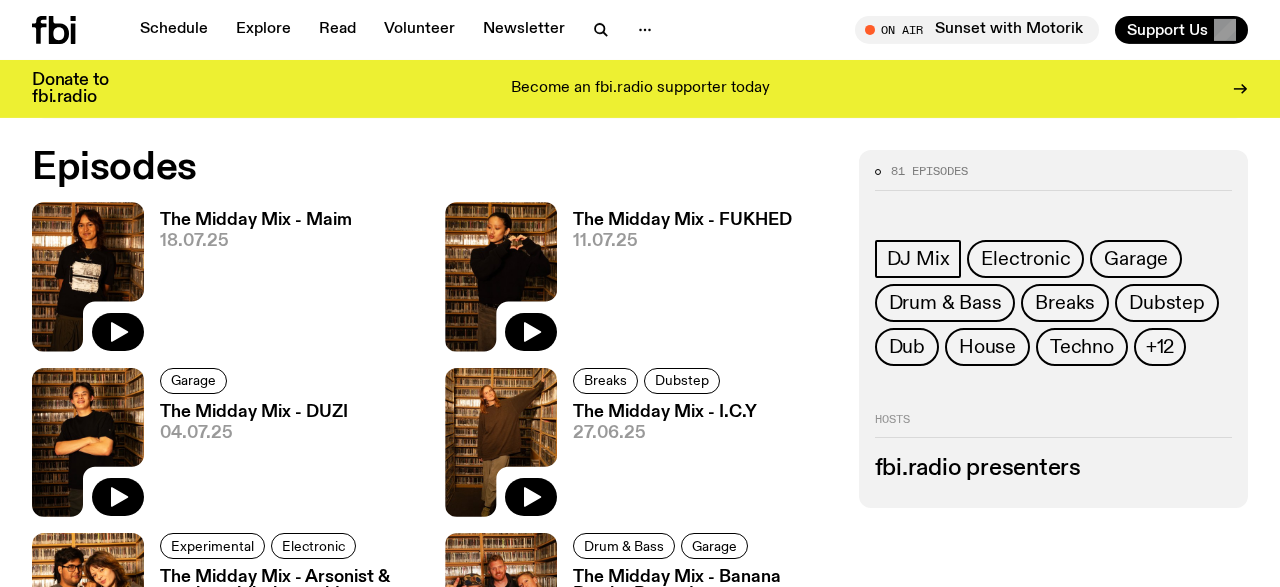 click on "The Midday Mix - Maim" at bounding box center [256, 220] 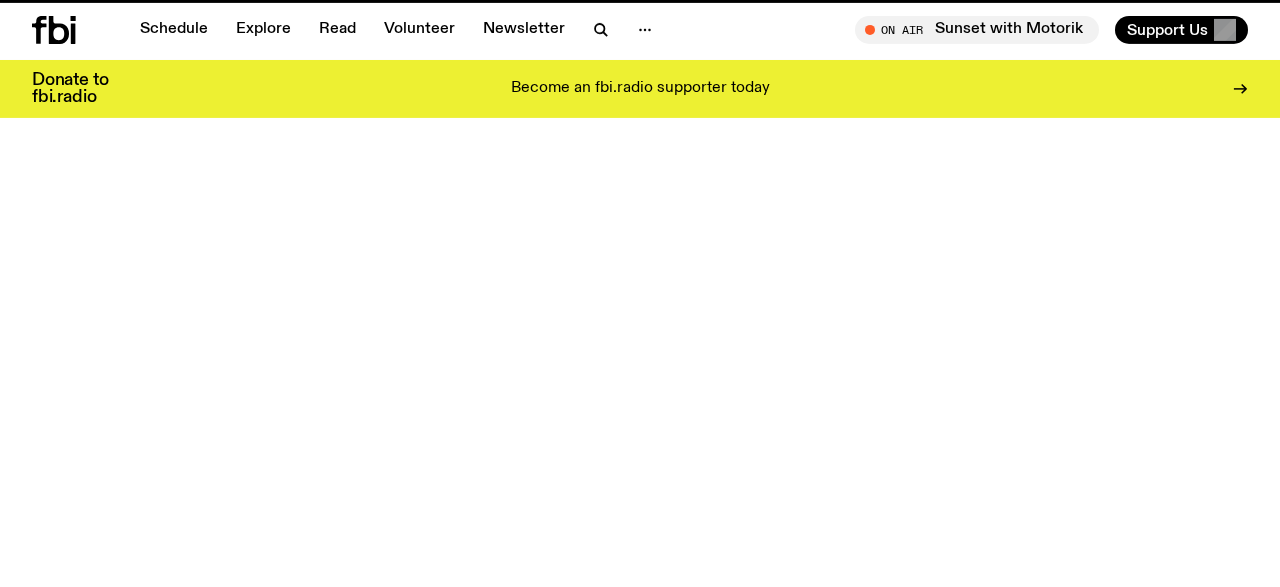 scroll, scrollTop: 0, scrollLeft: 0, axis: both 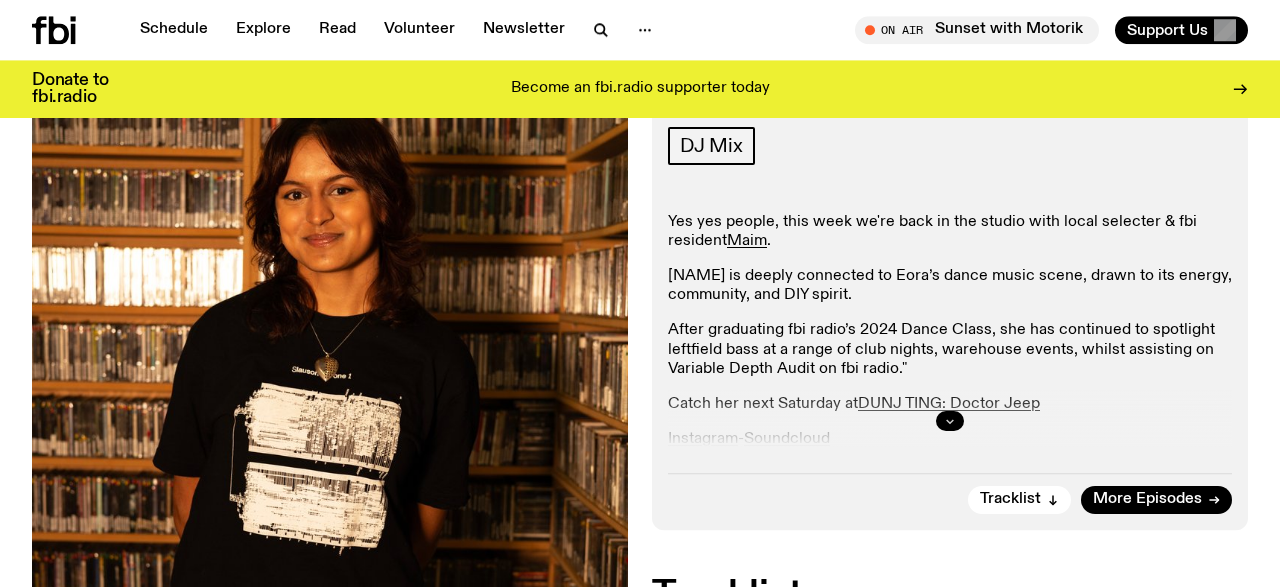 click at bounding box center [950, 421] 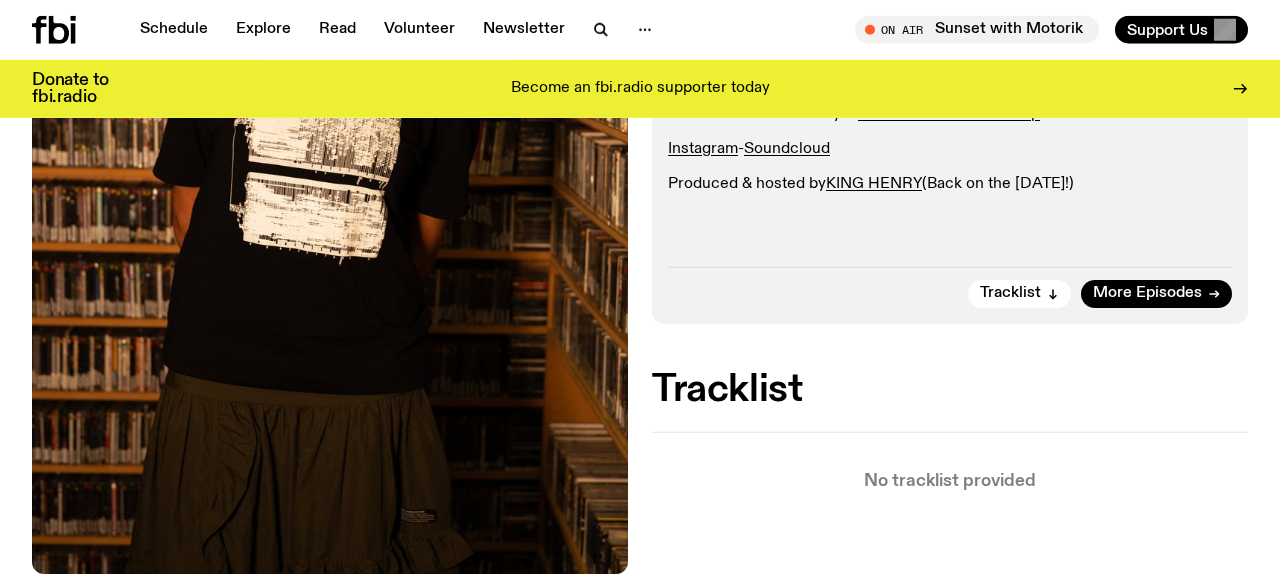 scroll, scrollTop: 572, scrollLeft: 0, axis: vertical 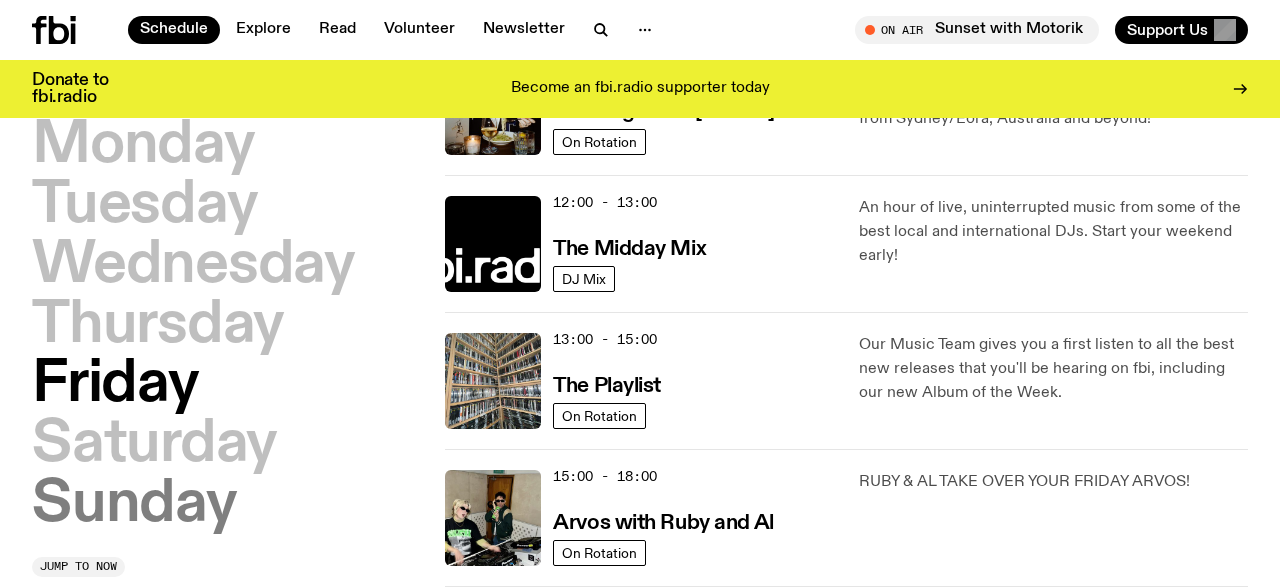 click on "Sunday" at bounding box center [134, 505] 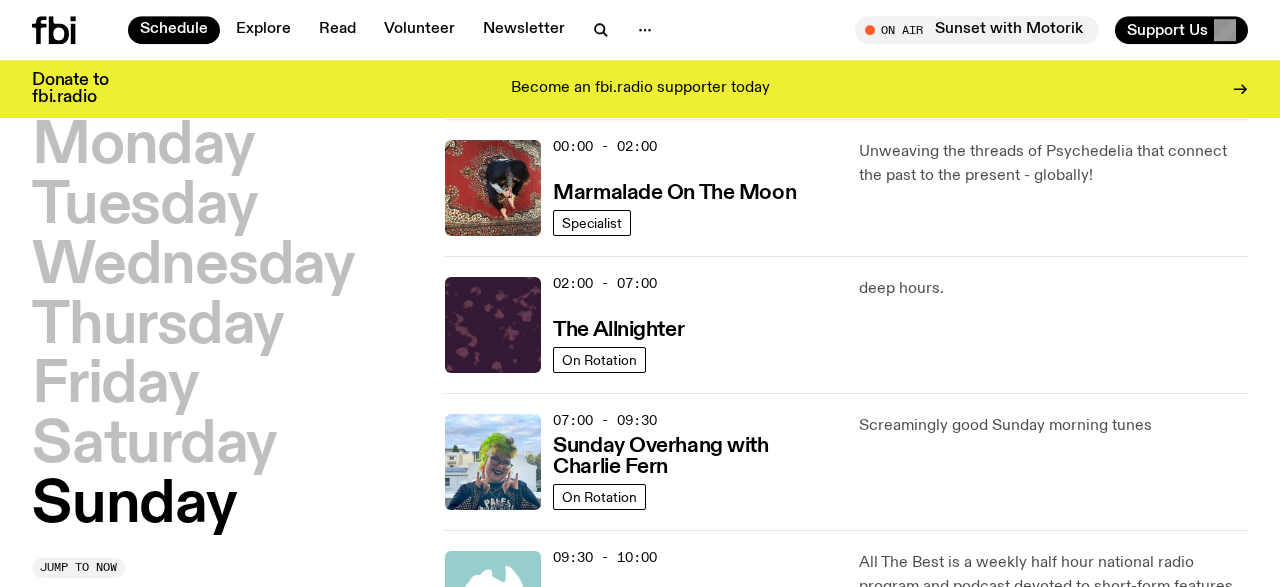 scroll, scrollTop: 54, scrollLeft: 0, axis: vertical 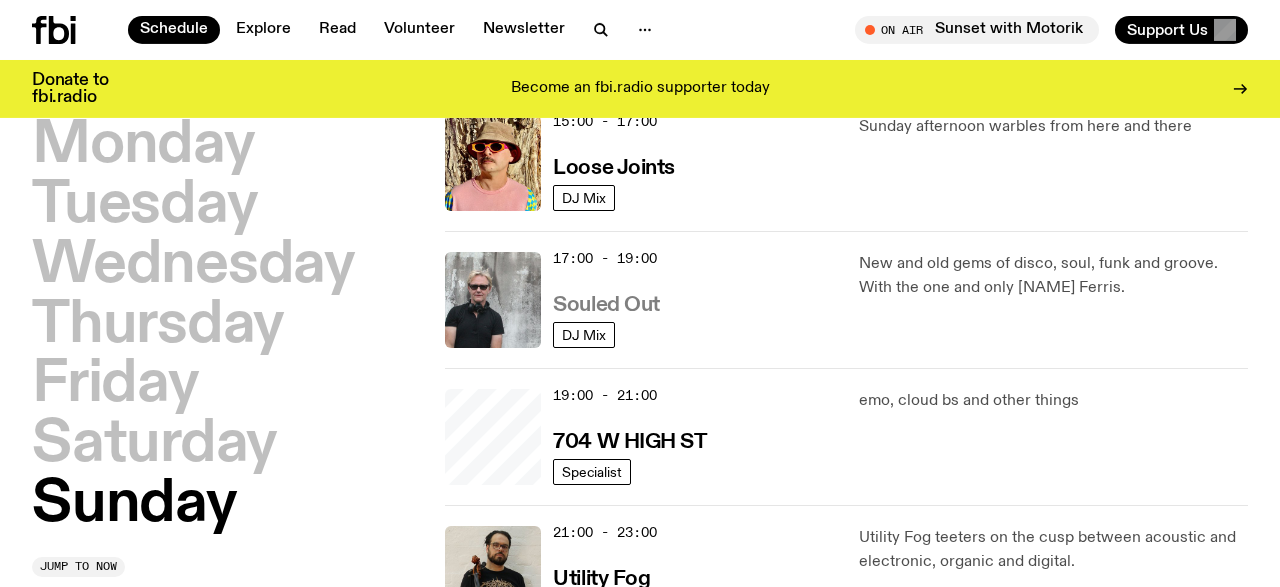 click on "Souled Out" at bounding box center [606, 305] 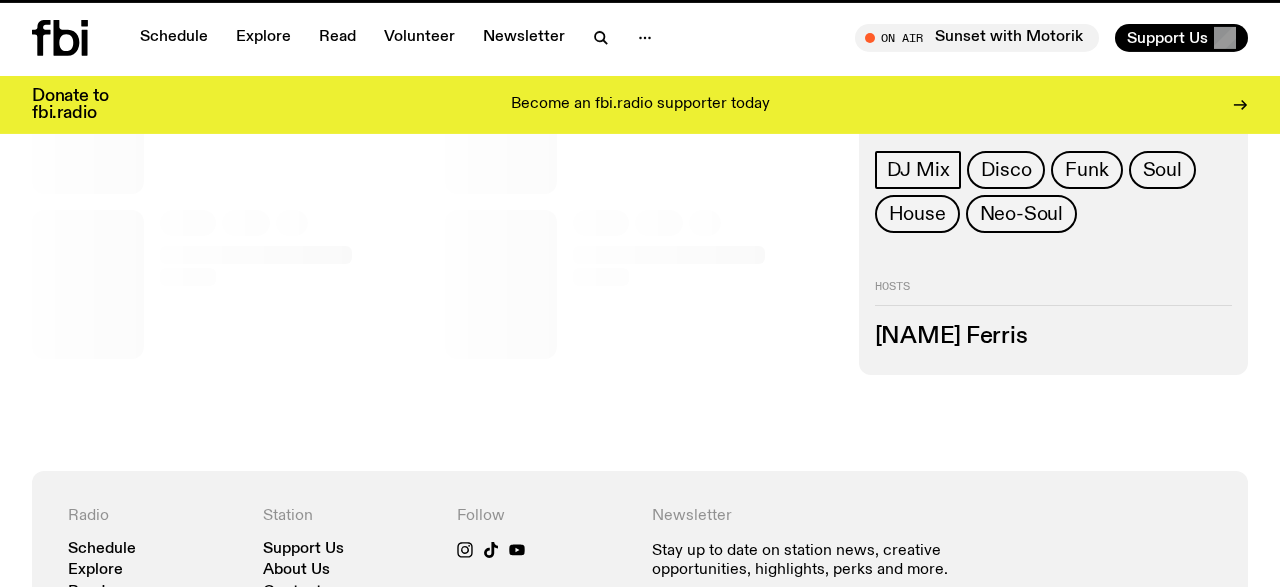 scroll, scrollTop: 0, scrollLeft: 0, axis: both 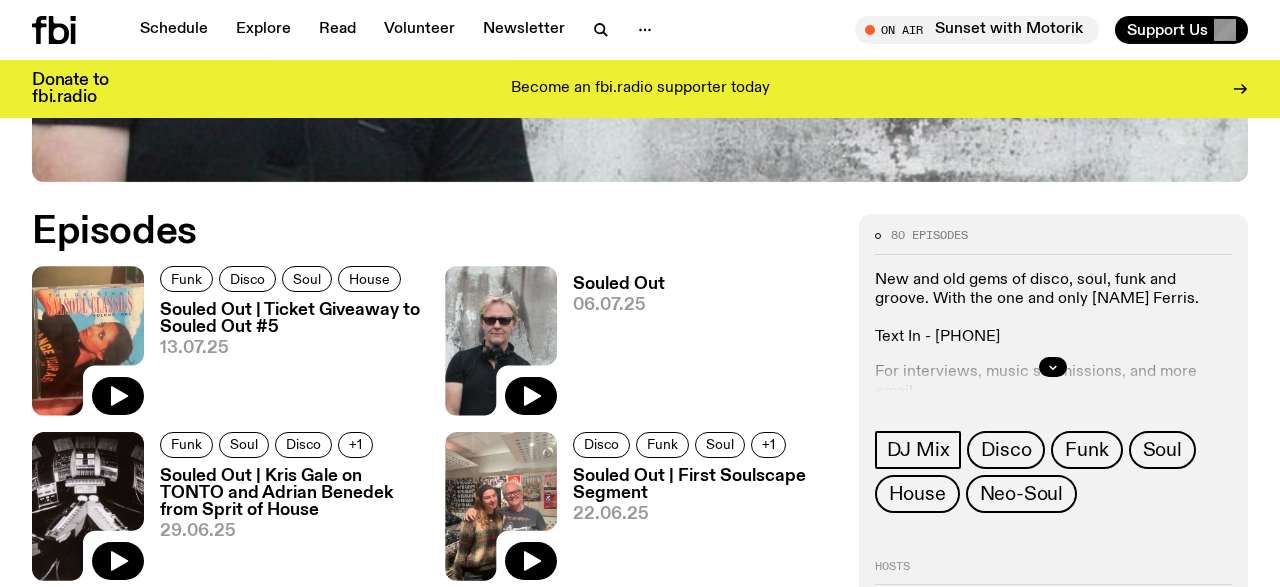 click on "Souled Out | Ticket Giveaway to Souled Out #5" at bounding box center (290, 319) 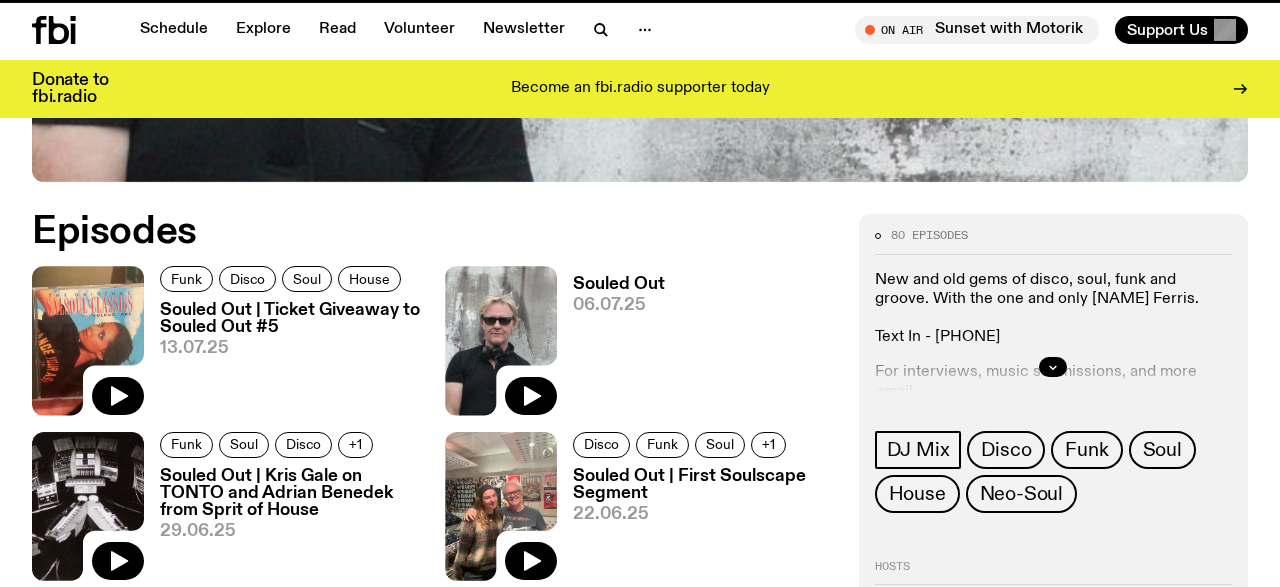 scroll, scrollTop: 0, scrollLeft: 0, axis: both 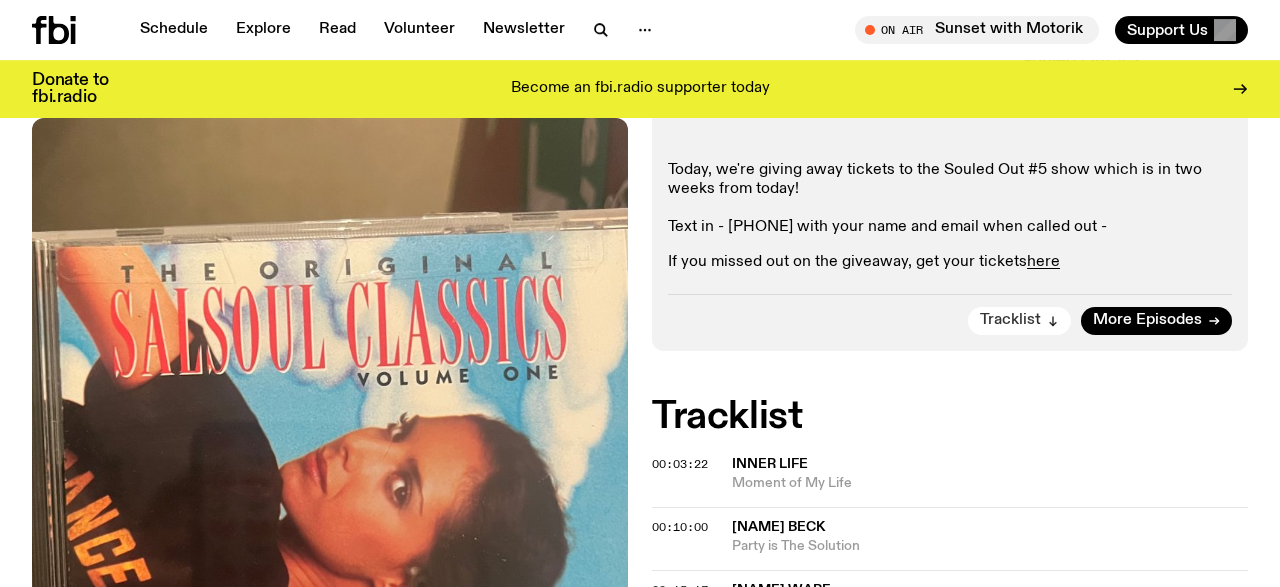 click on "Tracklist" at bounding box center [1019, 321] 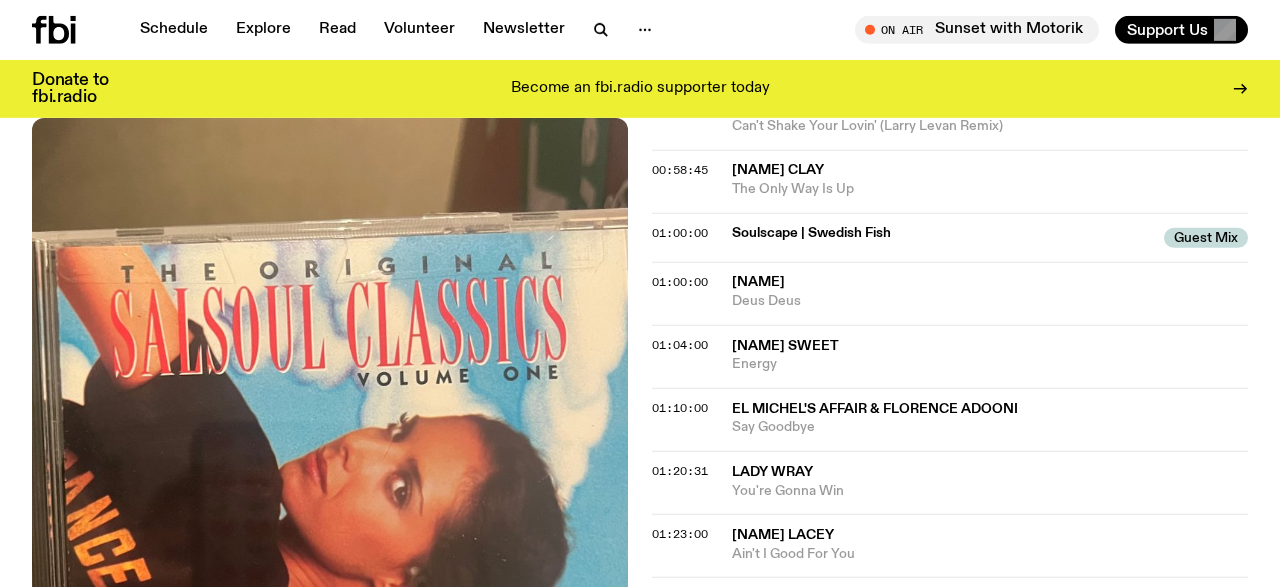scroll, scrollTop: 1512, scrollLeft: 0, axis: vertical 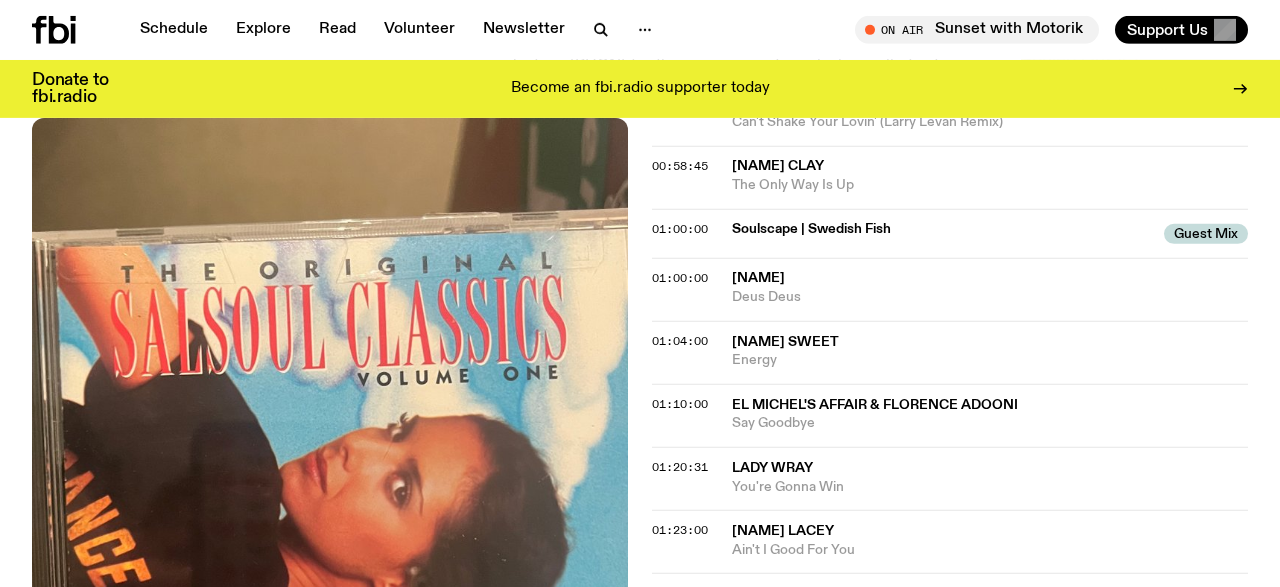 click on "Lady Wray" 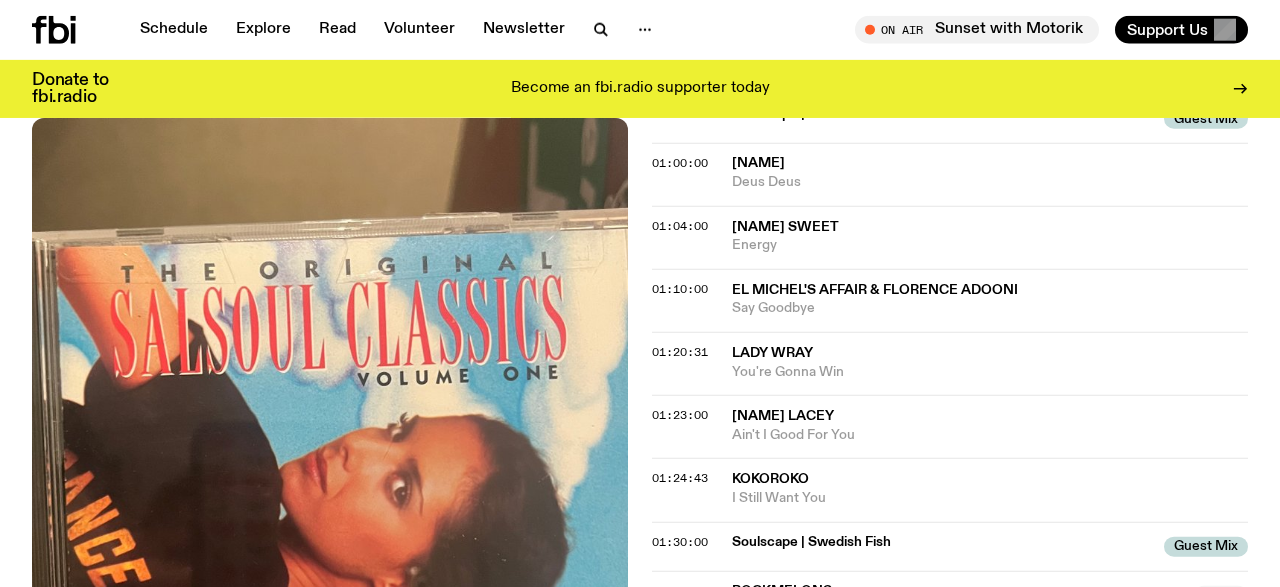 scroll, scrollTop: 1624, scrollLeft: 0, axis: vertical 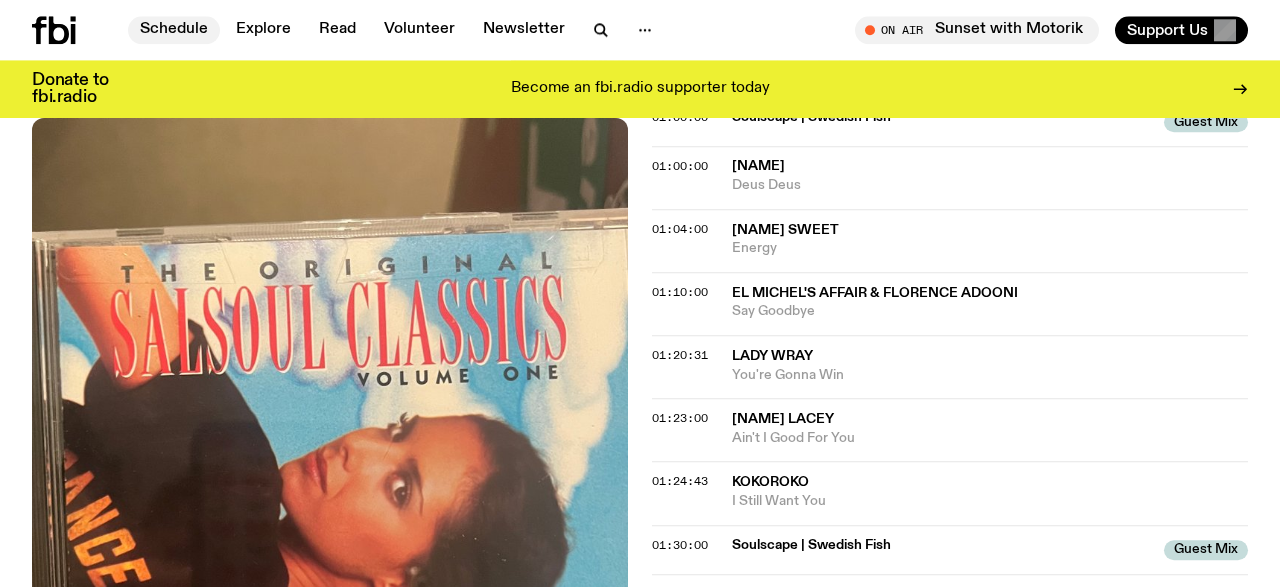 click on "Schedule" at bounding box center (174, 30) 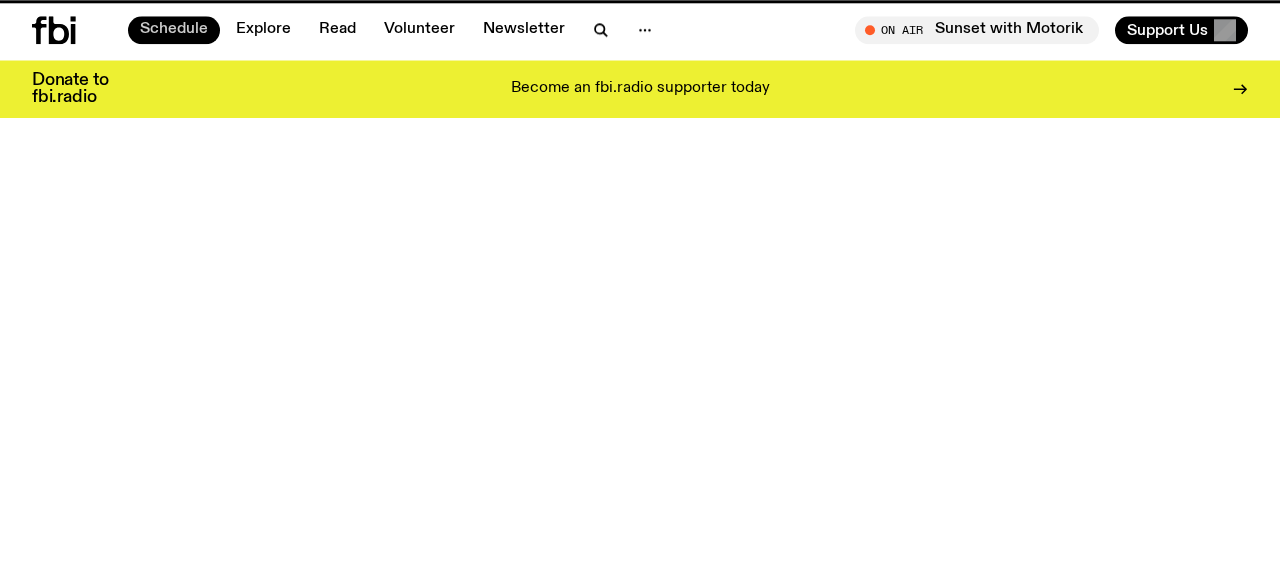 scroll, scrollTop: 0, scrollLeft: 0, axis: both 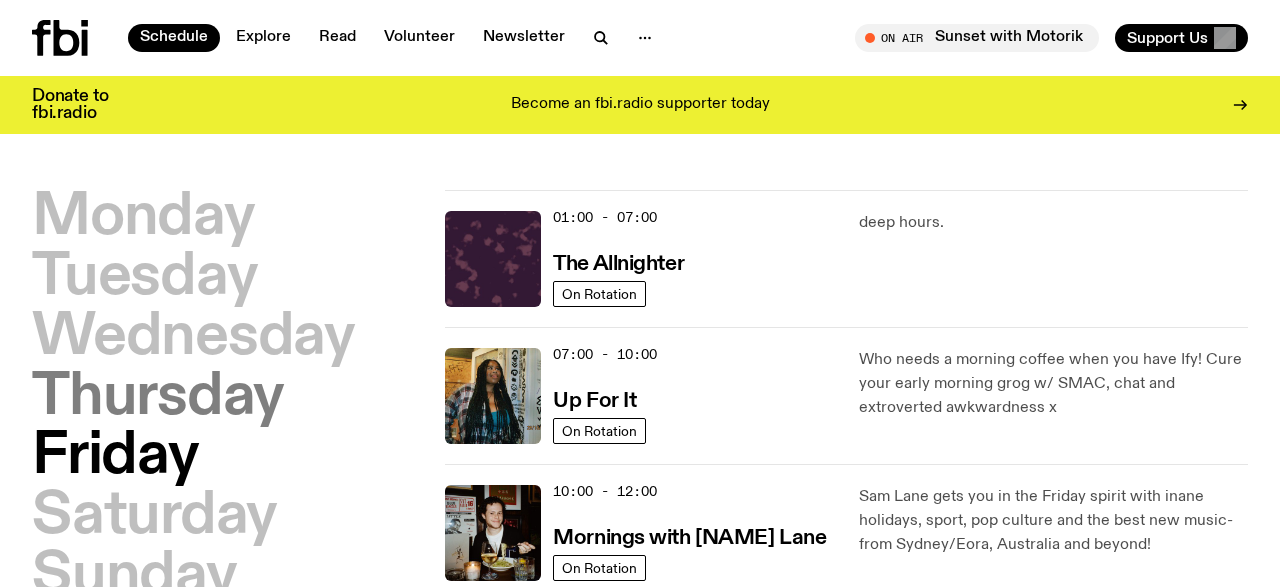 click on "Thursday" at bounding box center [158, 398] 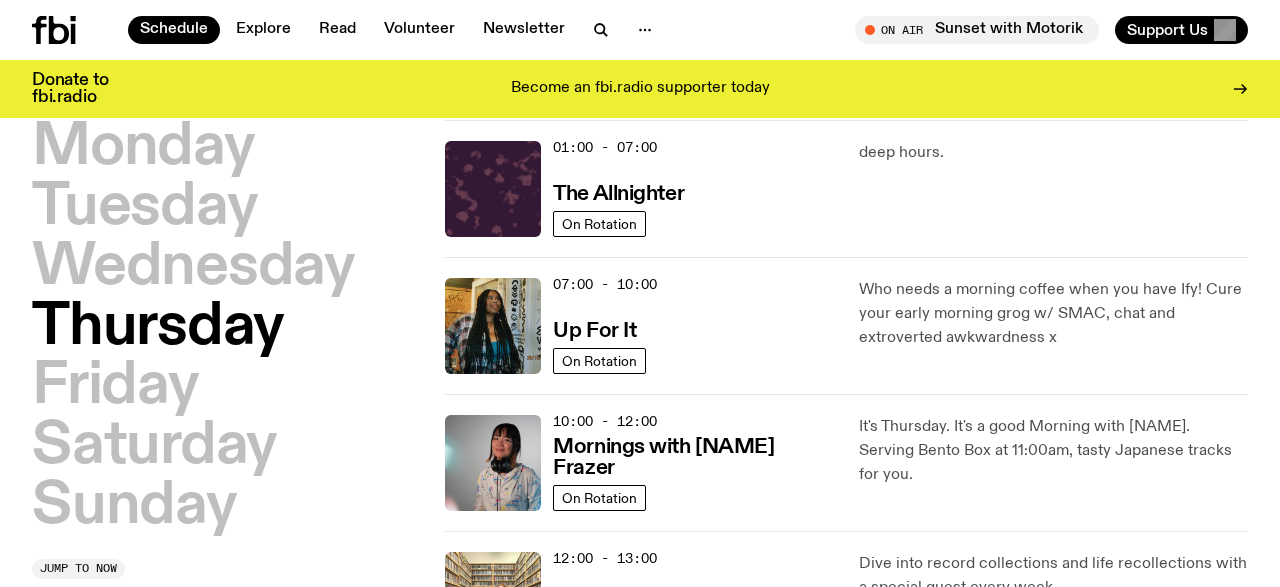 scroll, scrollTop: 55, scrollLeft: 0, axis: vertical 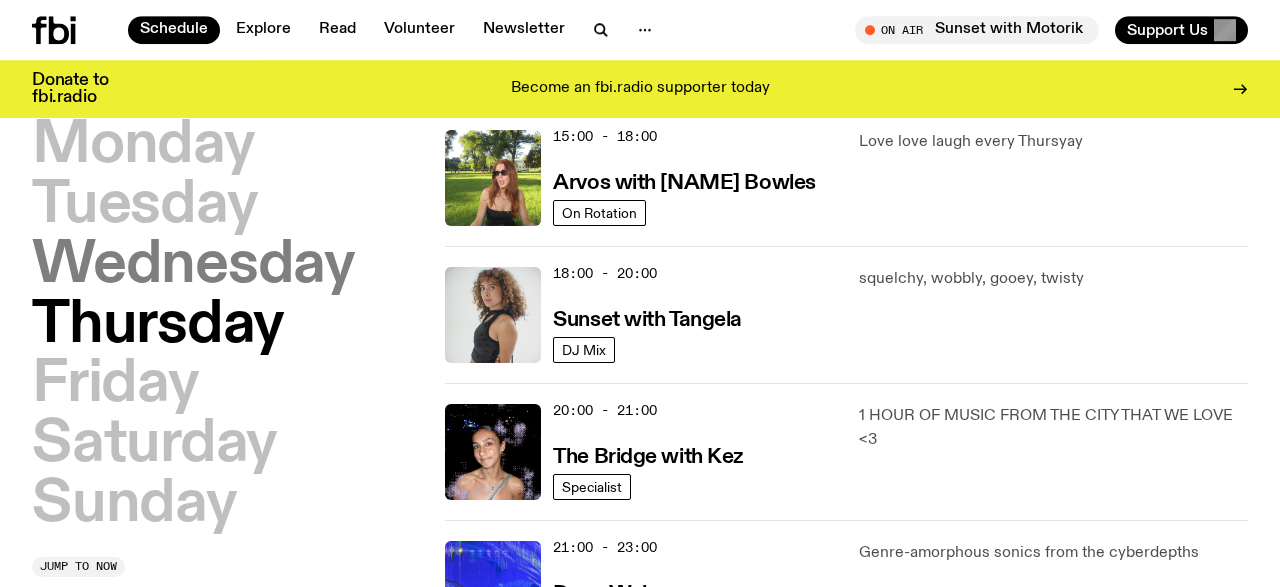 click on "Wednesday" at bounding box center (193, 266) 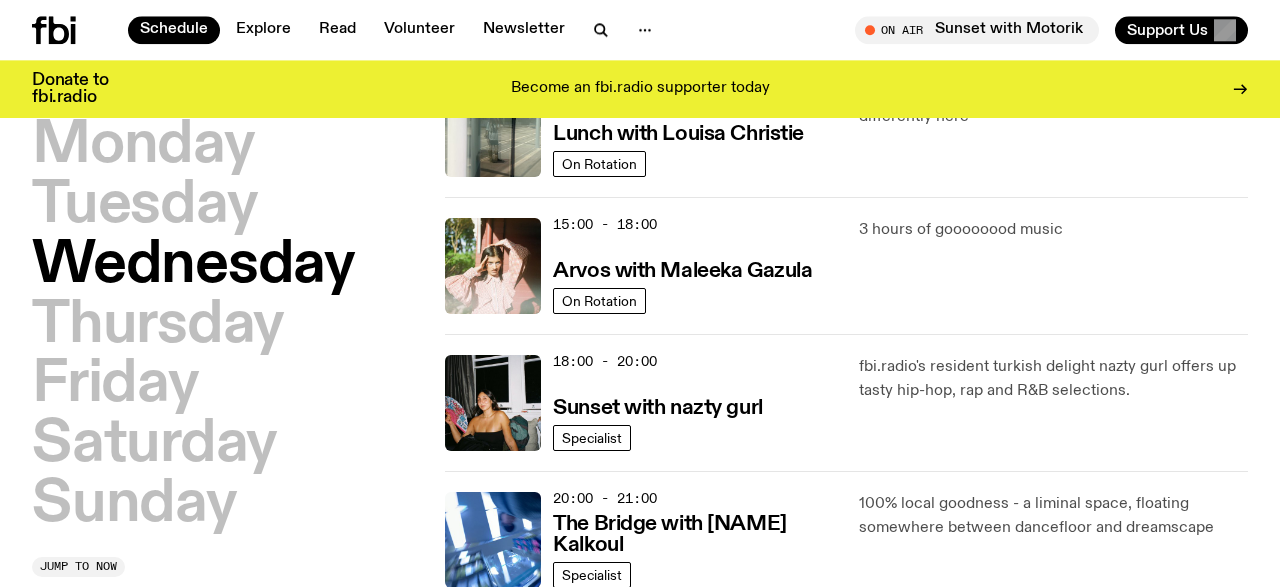 scroll, scrollTop: 657, scrollLeft: 0, axis: vertical 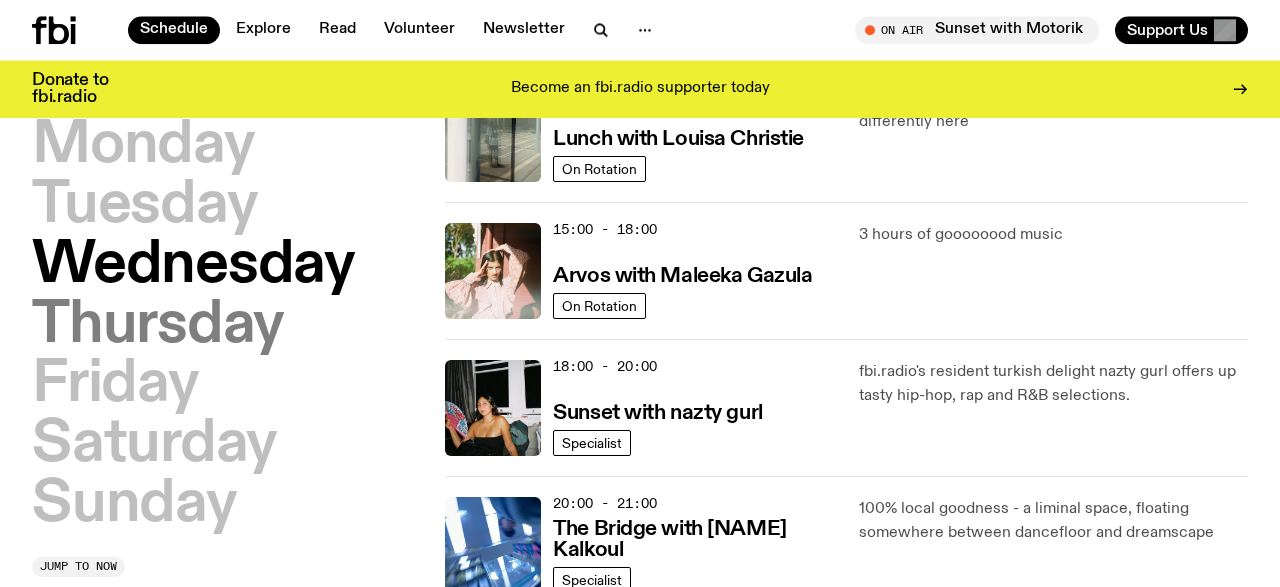 click on "Thursday" at bounding box center [158, 326] 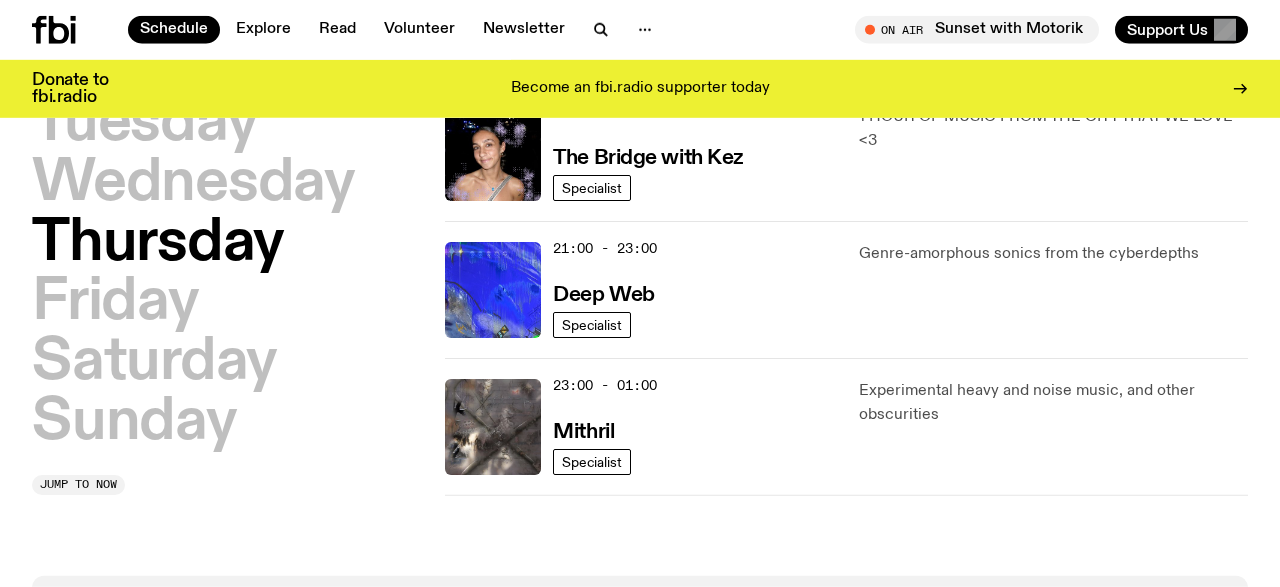 scroll, scrollTop: 1095, scrollLeft: 0, axis: vertical 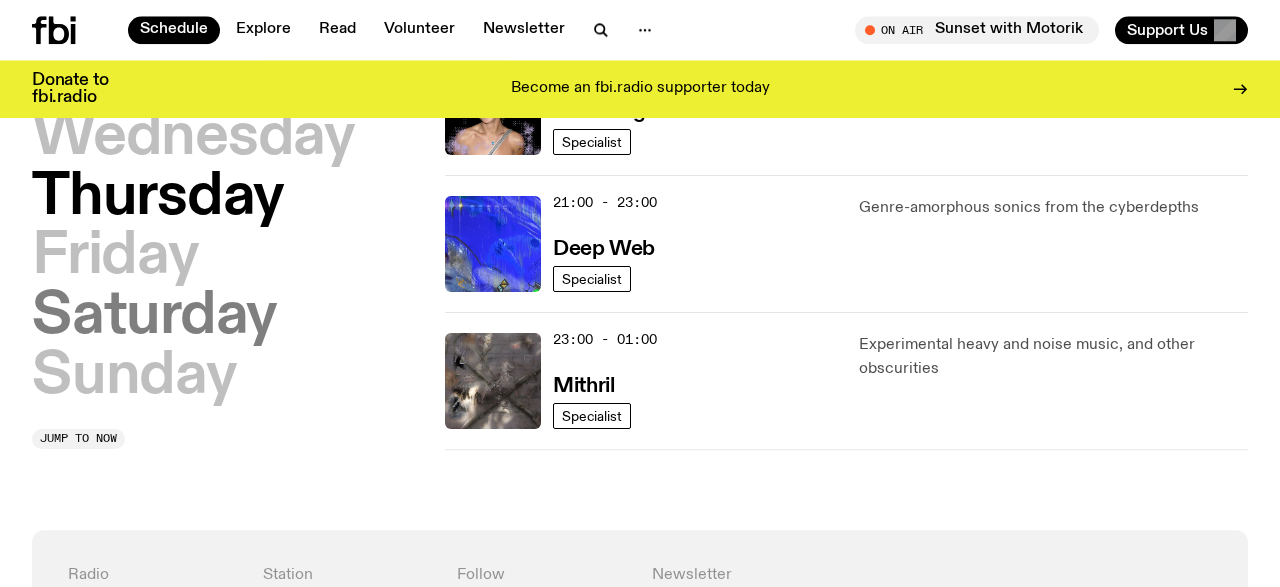 click on "Saturday" at bounding box center [154, 317] 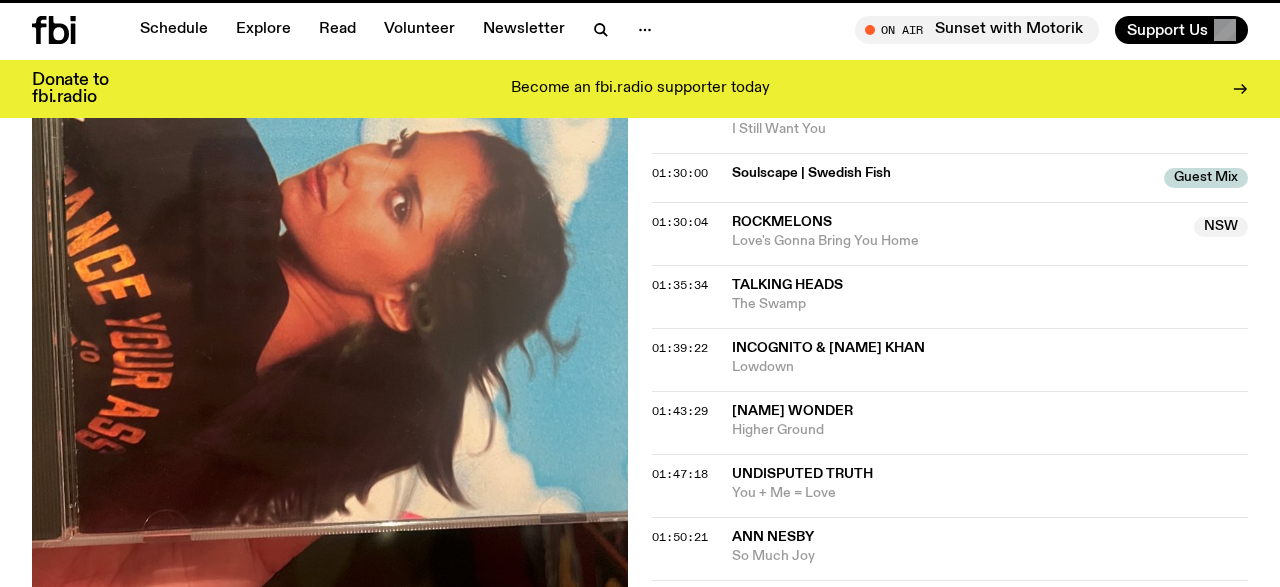 scroll, scrollTop: 1624, scrollLeft: 0, axis: vertical 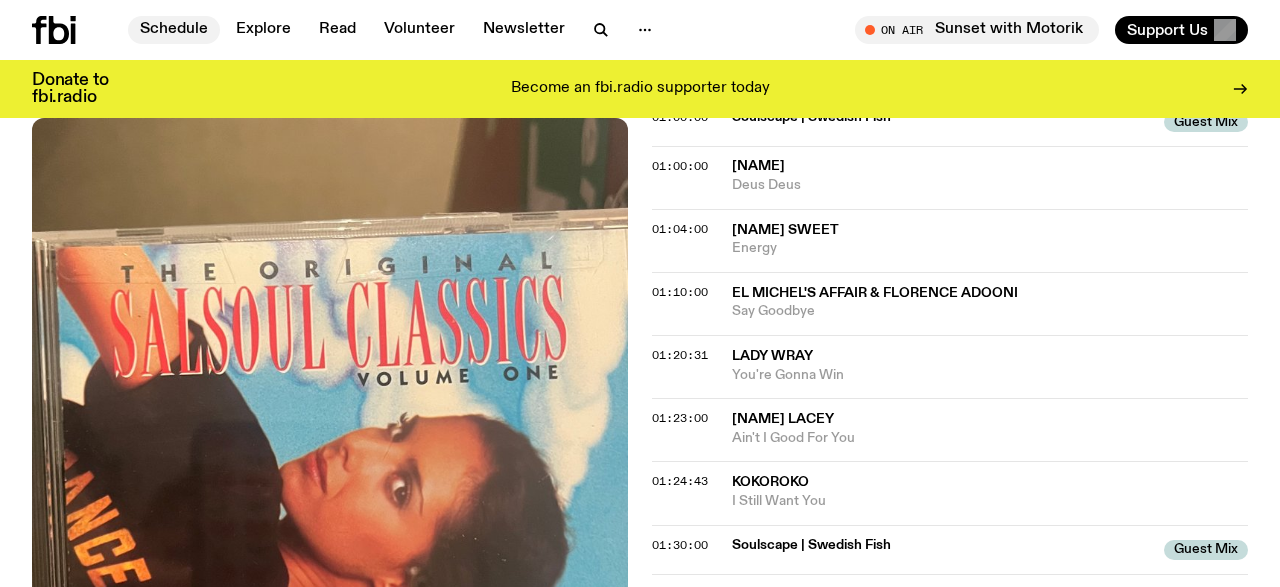 click on "Schedule" at bounding box center (174, 30) 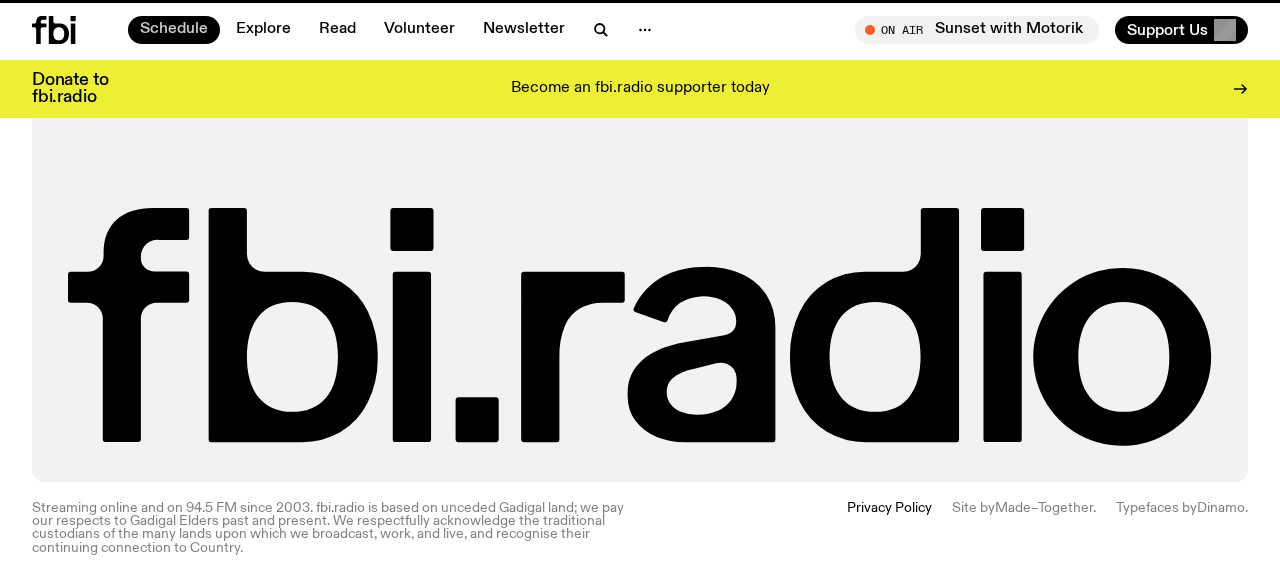 scroll, scrollTop: 0, scrollLeft: 0, axis: both 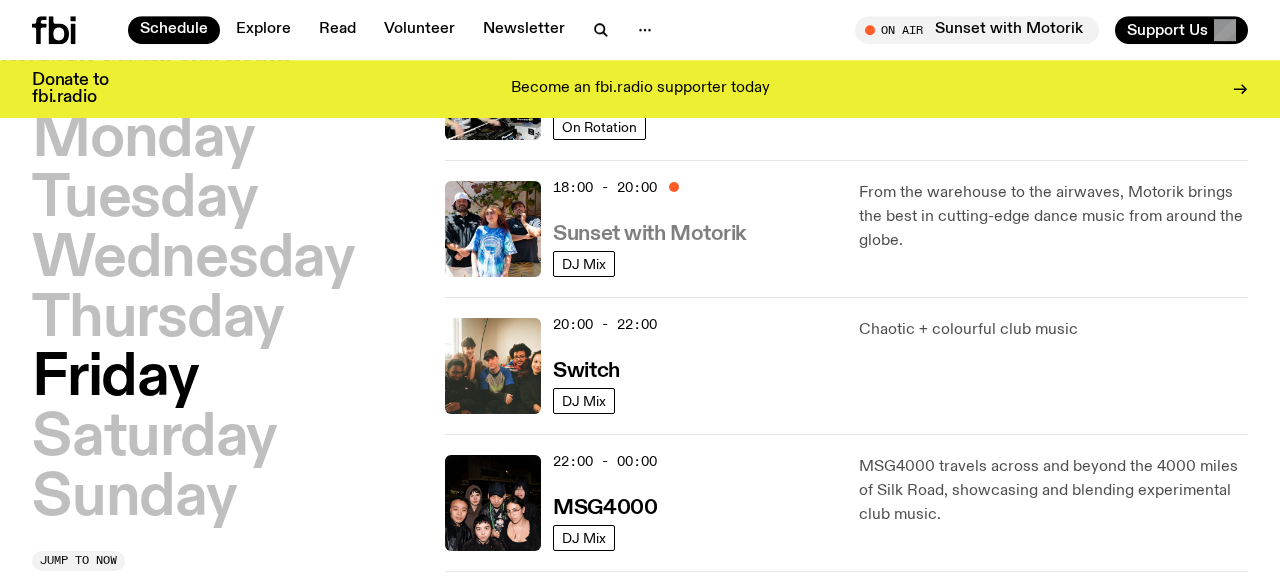 click on "Sunset with Motorik" at bounding box center [649, 234] 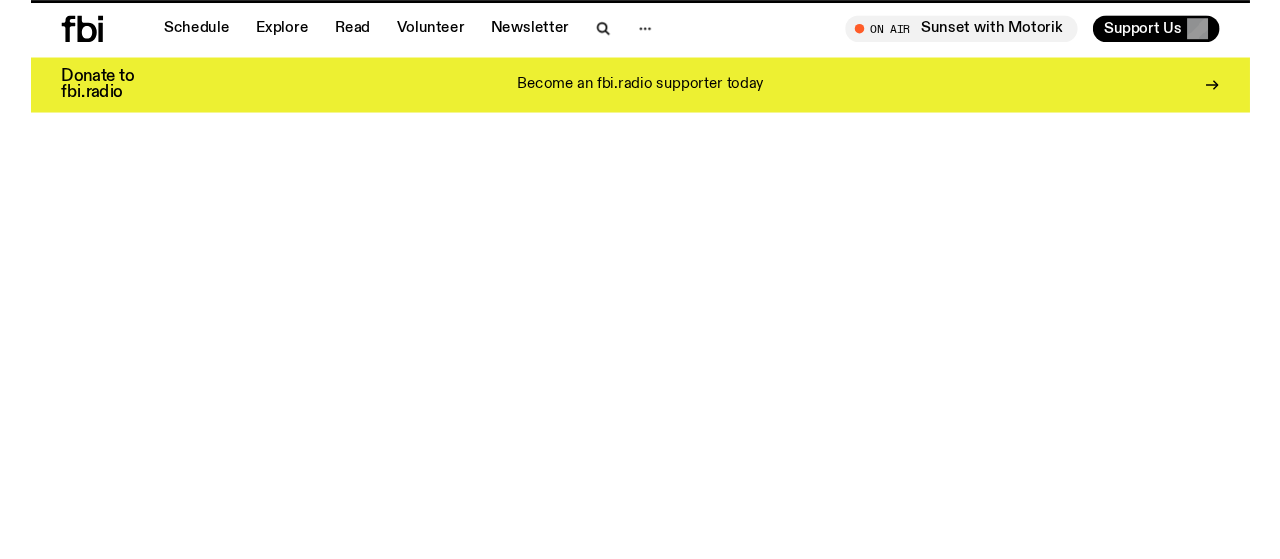 scroll, scrollTop: 0, scrollLeft: 0, axis: both 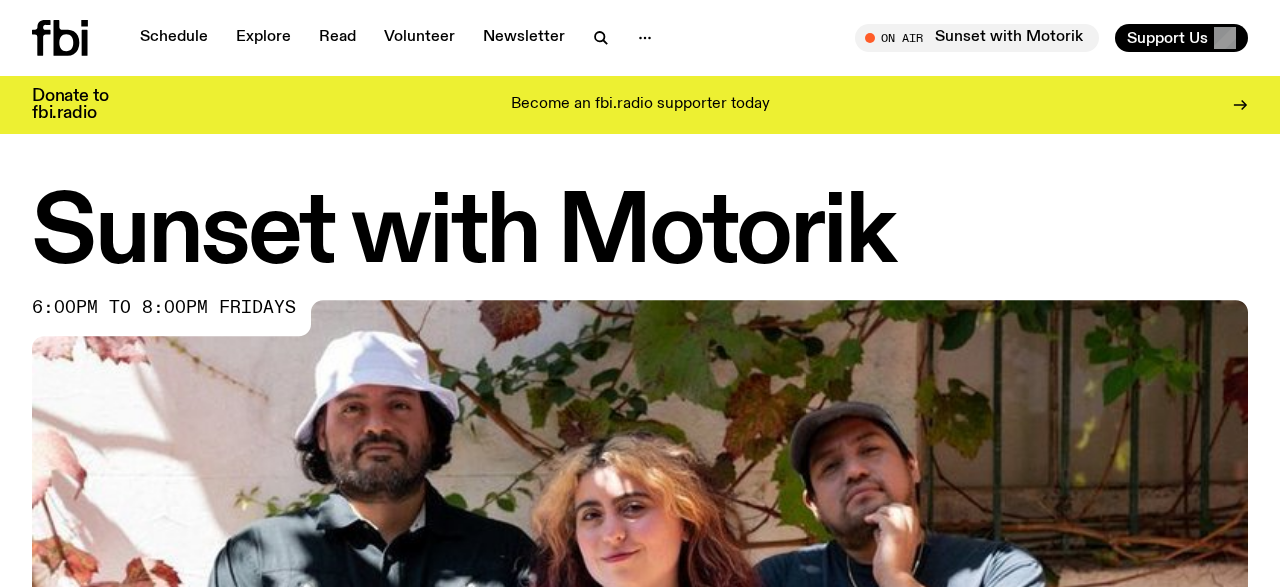 click 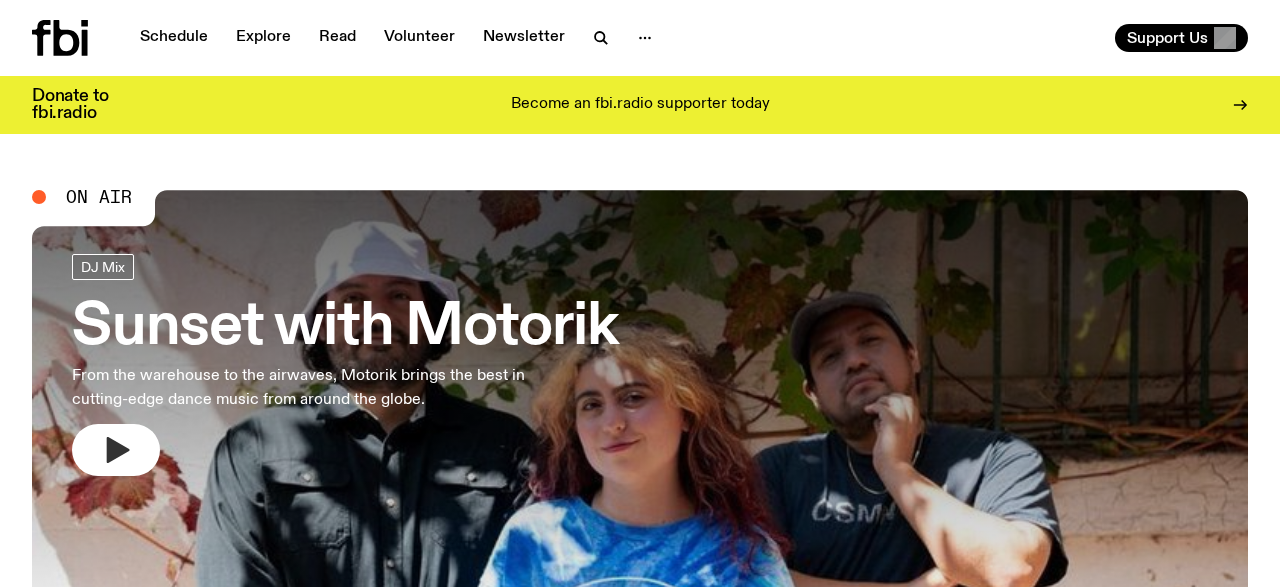 click 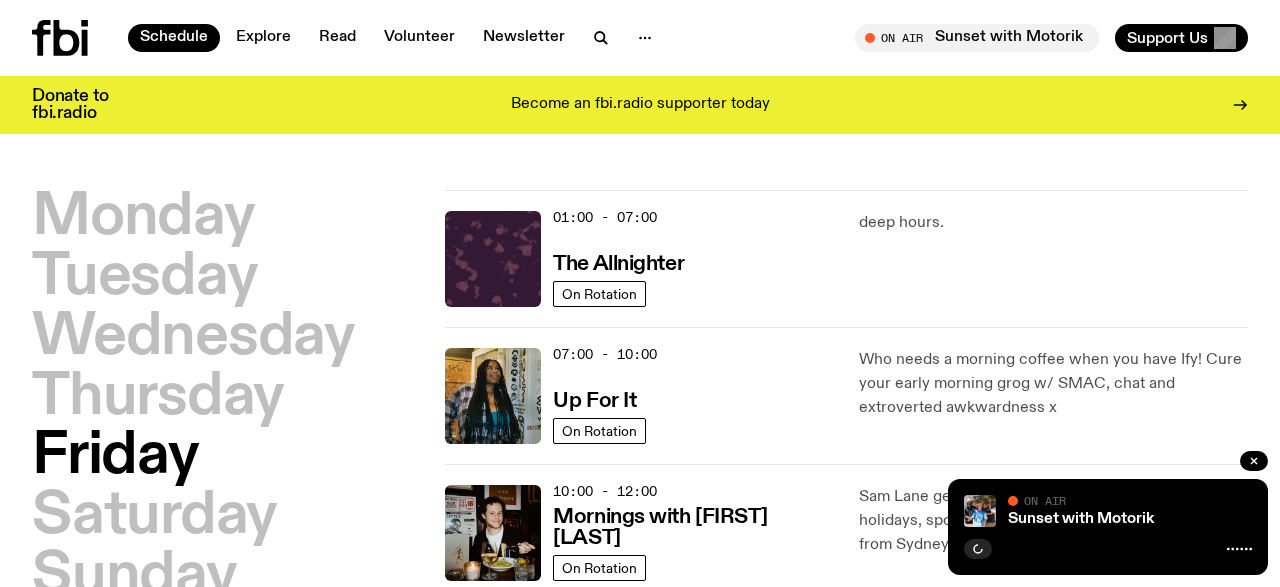 scroll, scrollTop: 0, scrollLeft: 0, axis: both 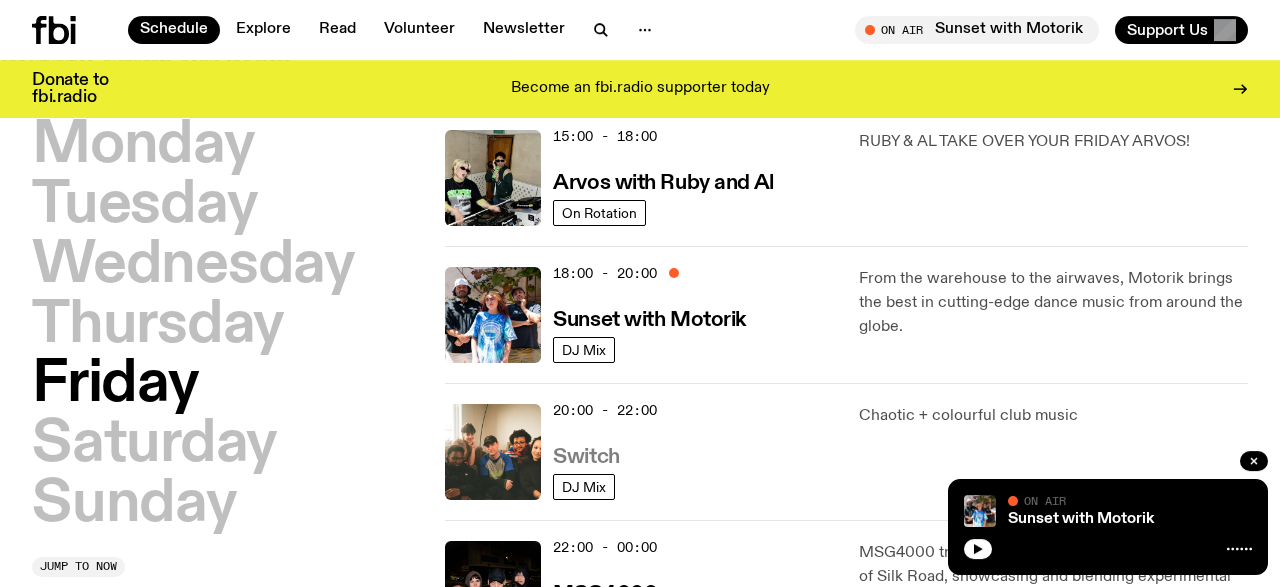 click on "Switch" at bounding box center (586, 457) 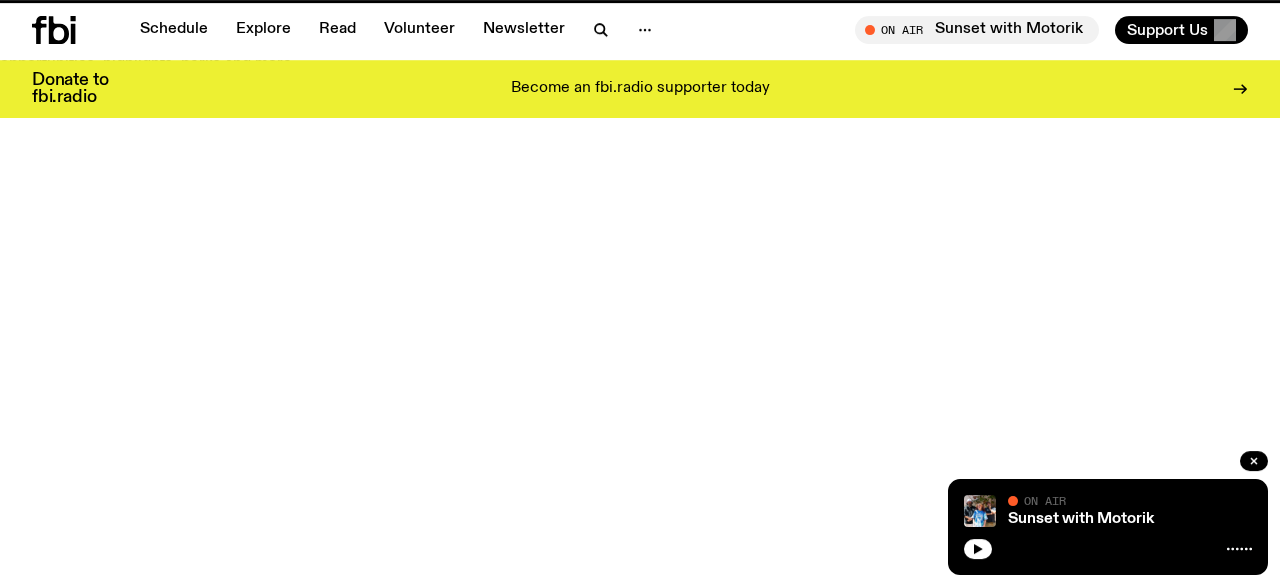scroll, scrollTop: 0, scrollLeft: 0, axis: both 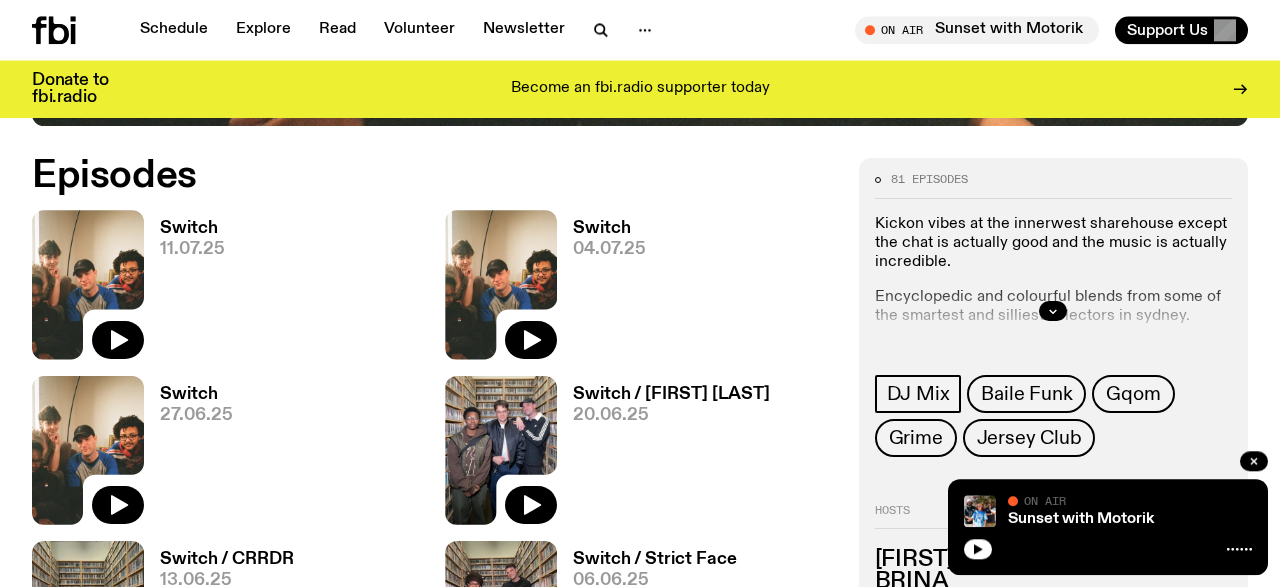 click at bounding box center (1053, 311) 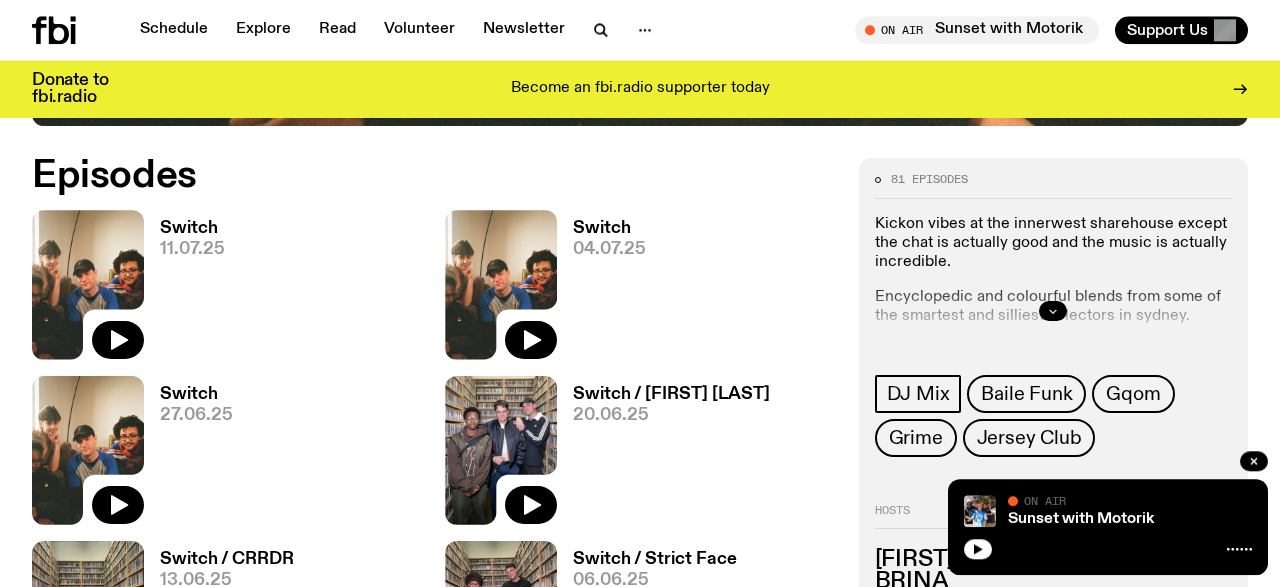 click at bounding box center [1053, 311] 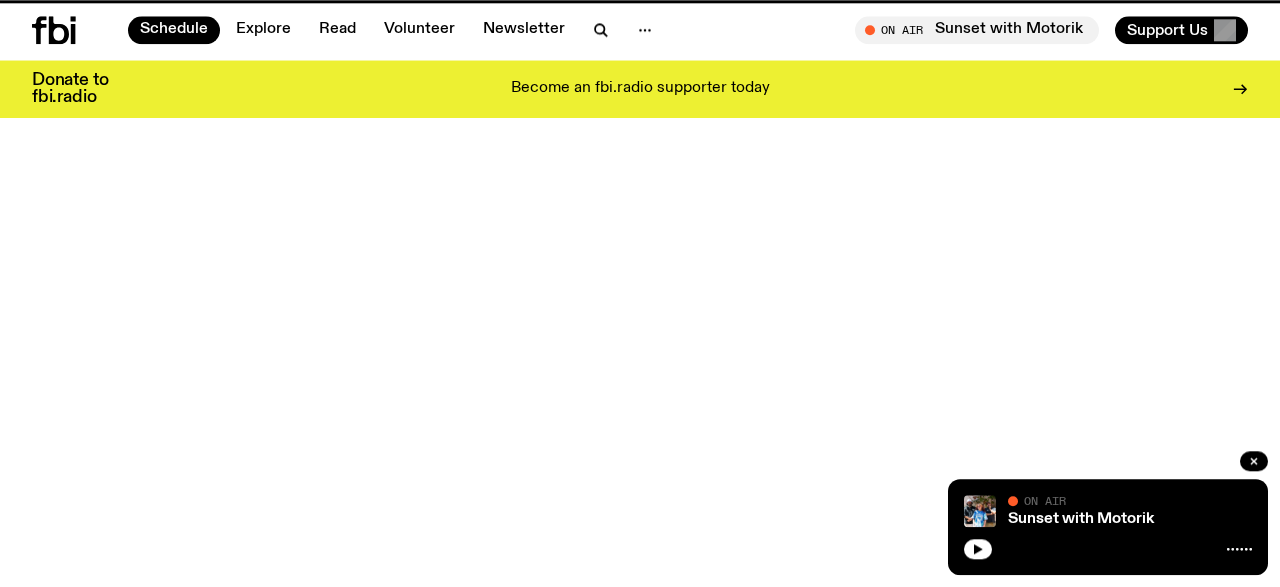 scroll, scrollTop: 750, scrollLeft: 0, axis: vertical 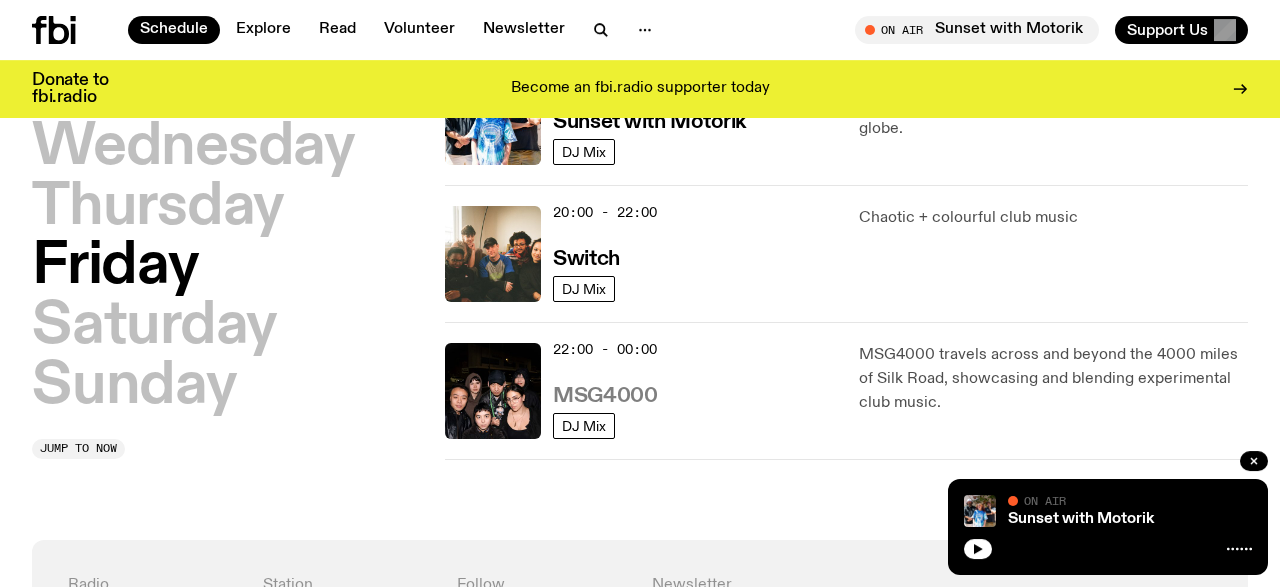 click on "MSG4000" at bounding box center (605, 396) 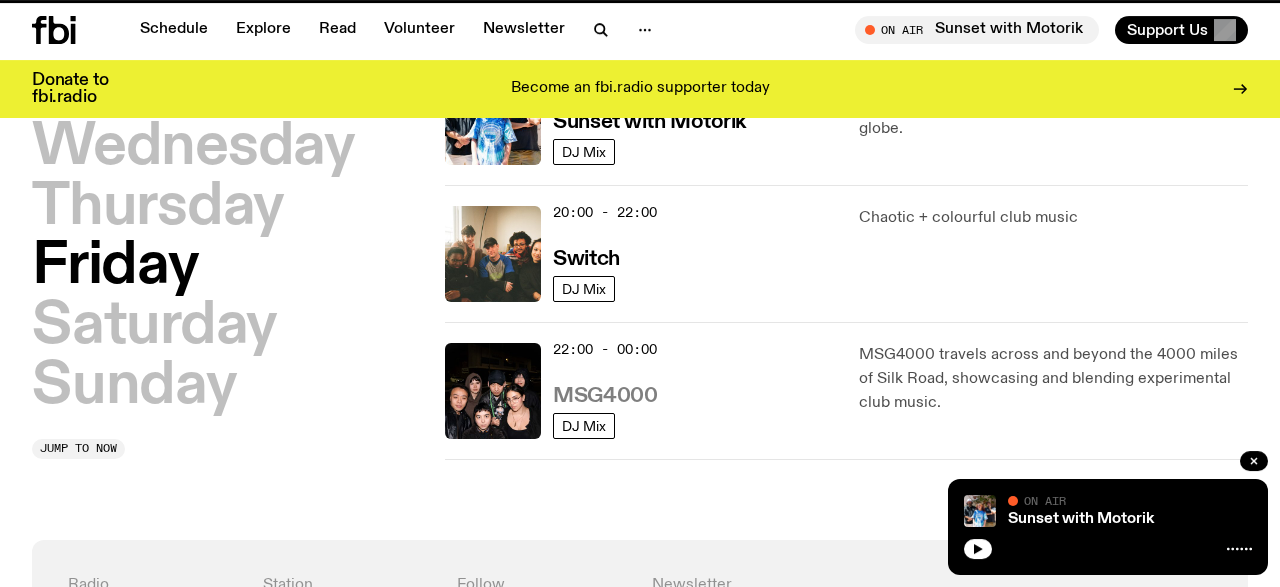 scroll, scrollTop: 0, scrollLeft: 0, axis: both 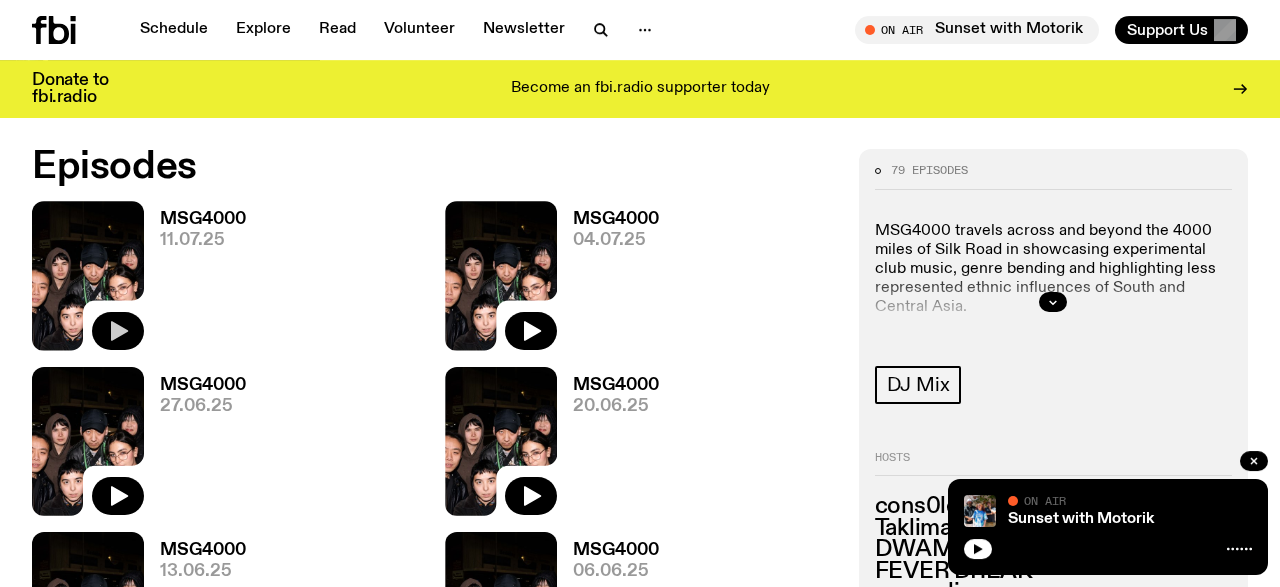 click 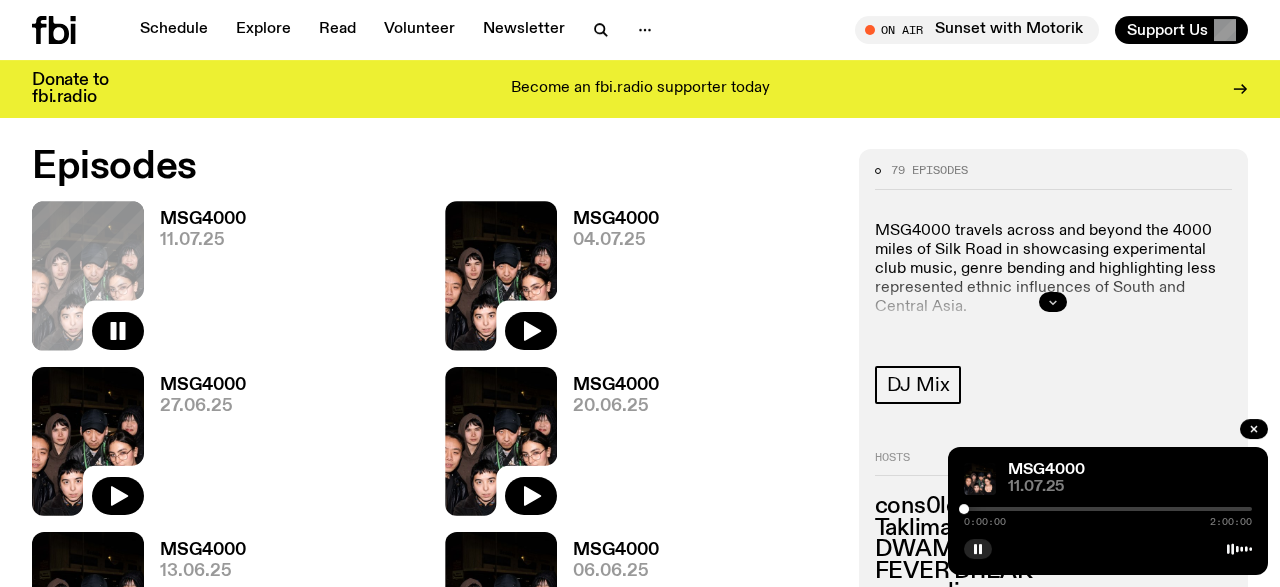 click at bounding box center [1053, 302] 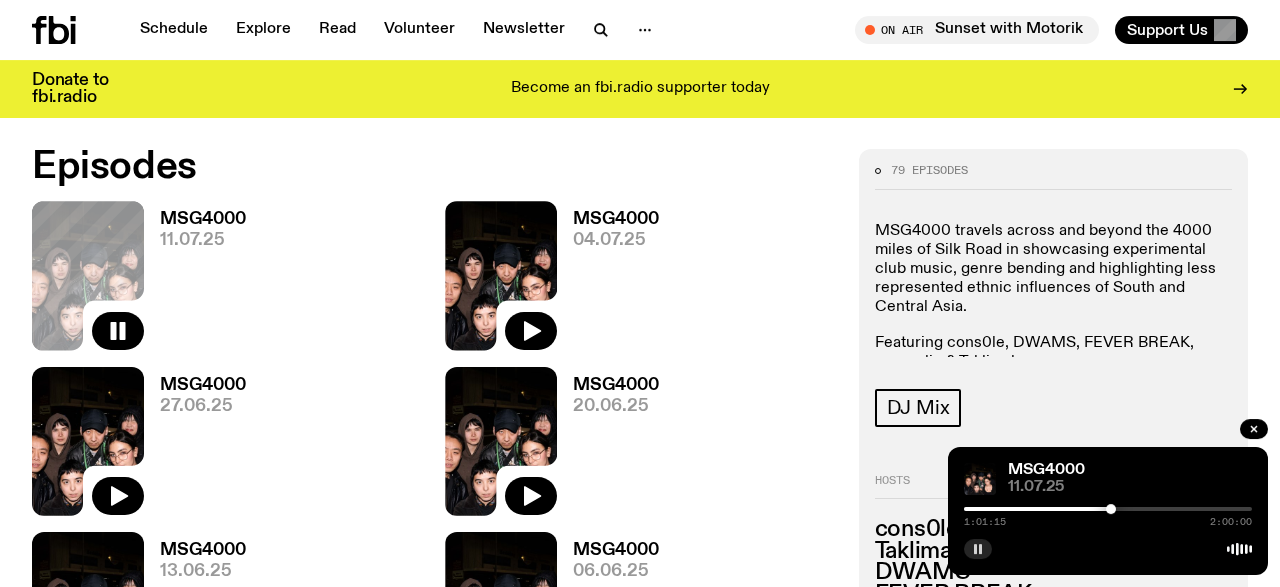 click at bounding box center (978, 549) 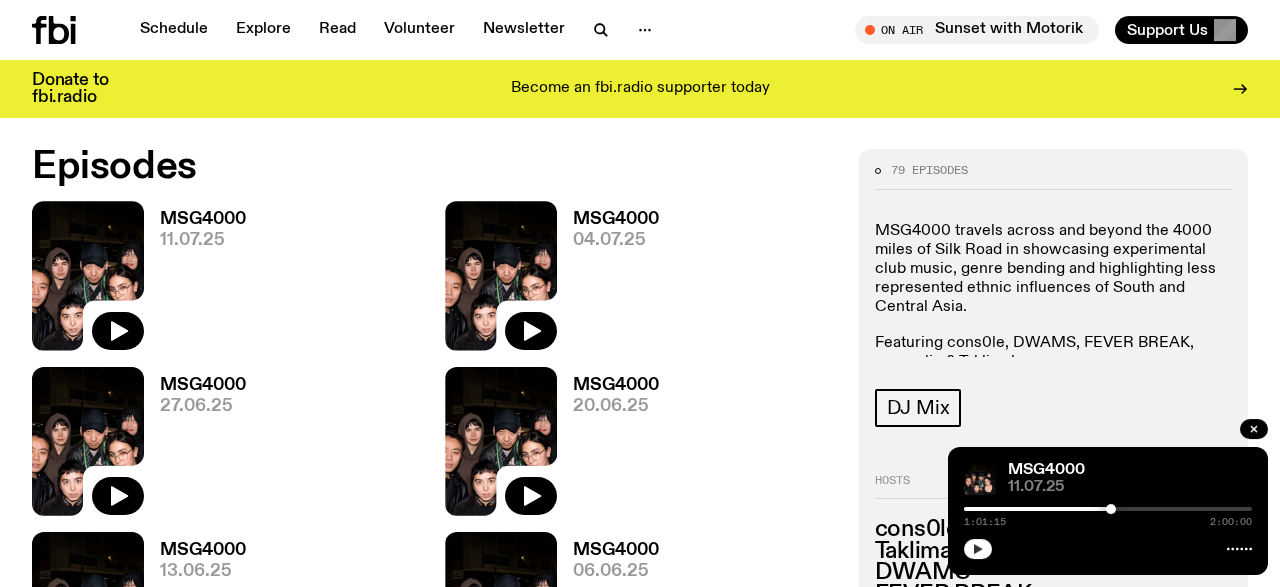 click at bounding box center [978, 549] 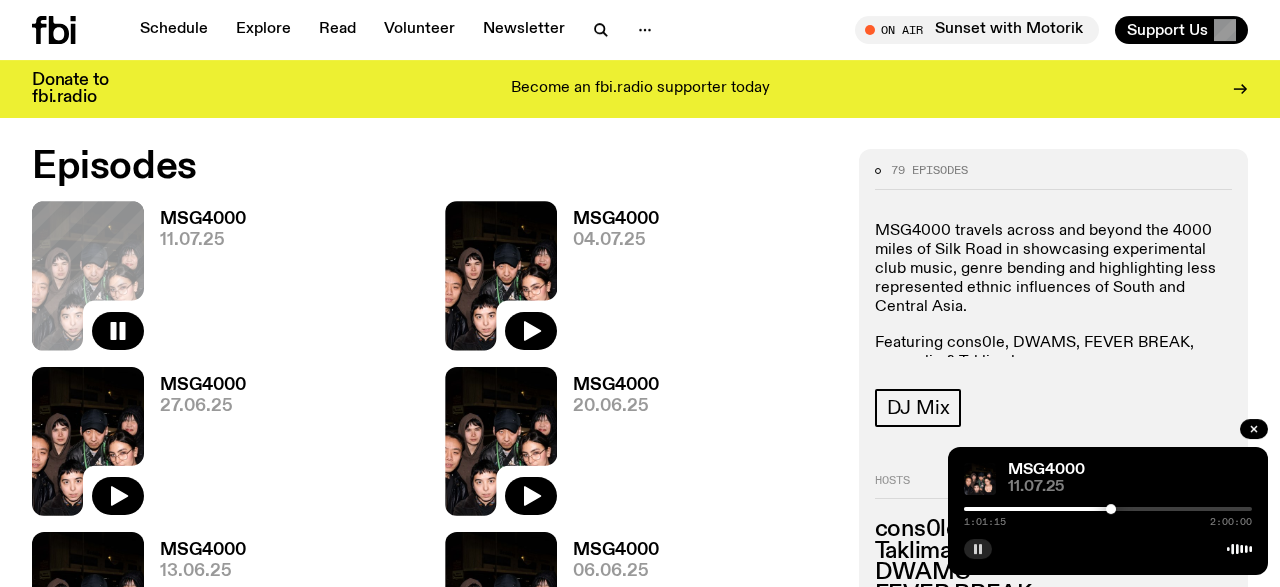 type 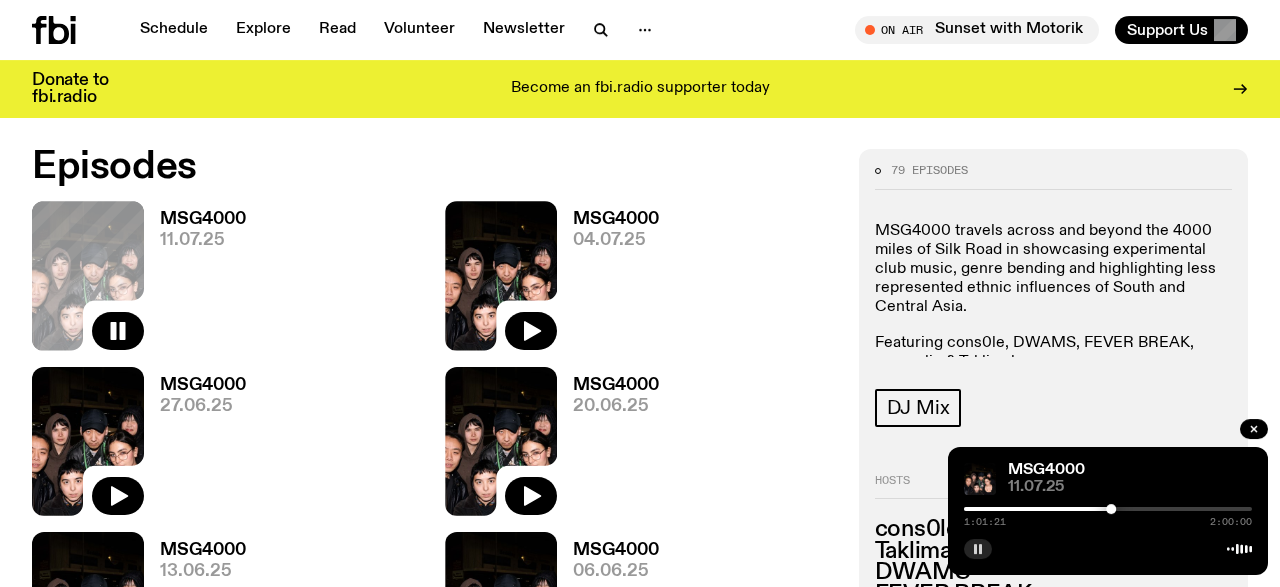 click at bounding box center [978, 549] 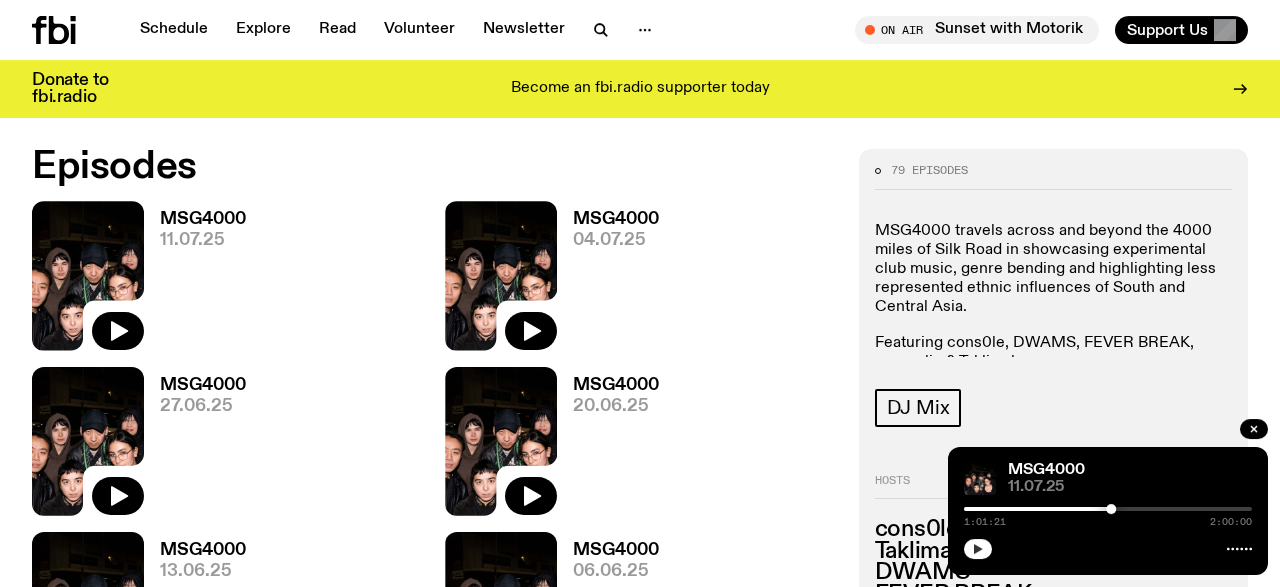 click 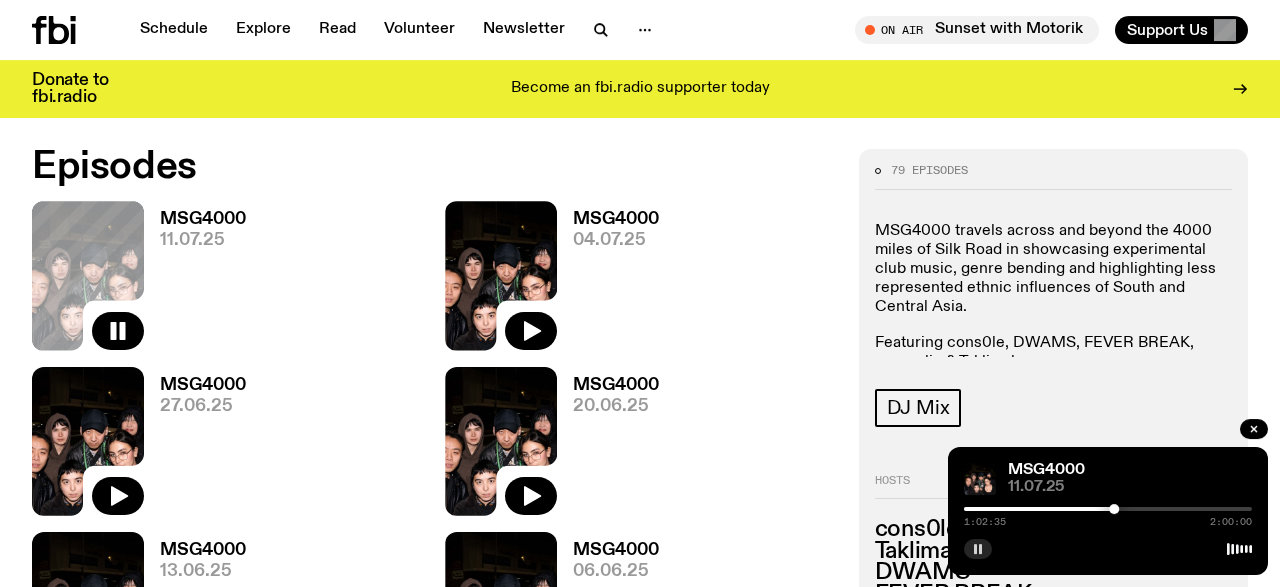 click 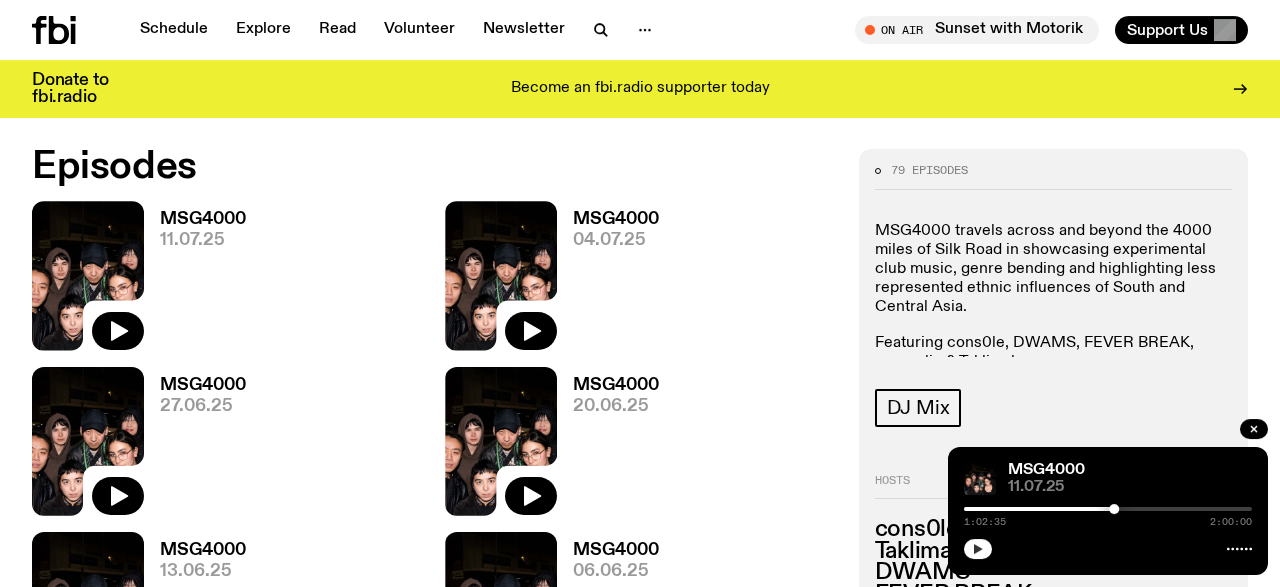 click on "MSG4000 [DATE] [TIME] [TIME]" at bounding box center (1108, 511) 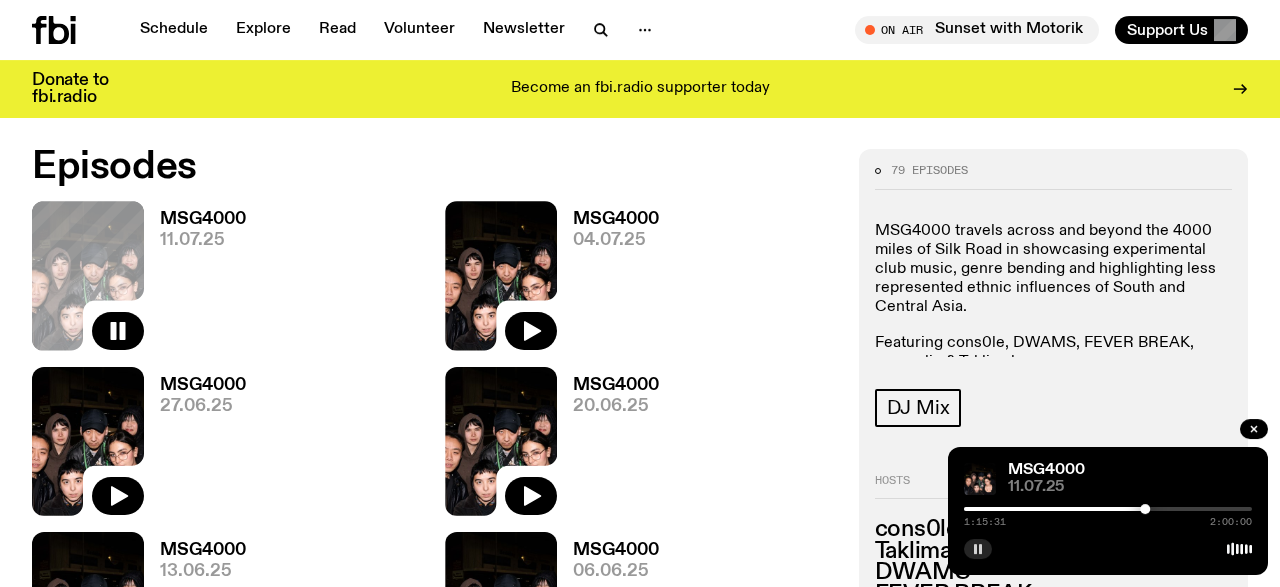 click at bounding box center [978, 549] 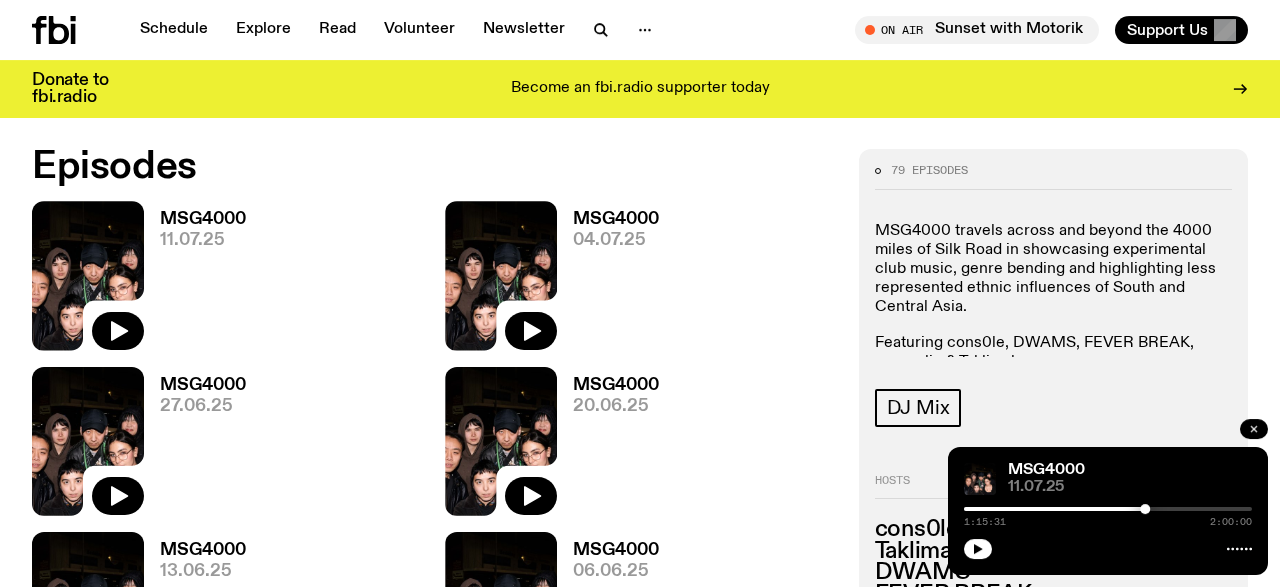 click 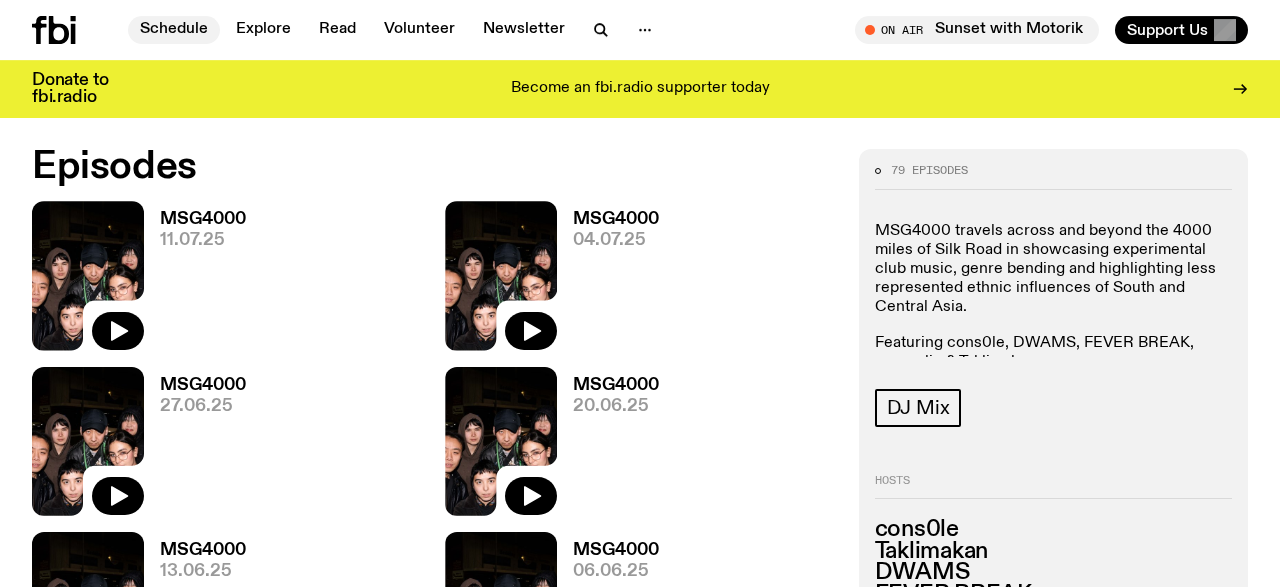 click on "Schedule" at bounding box center [174, 30] 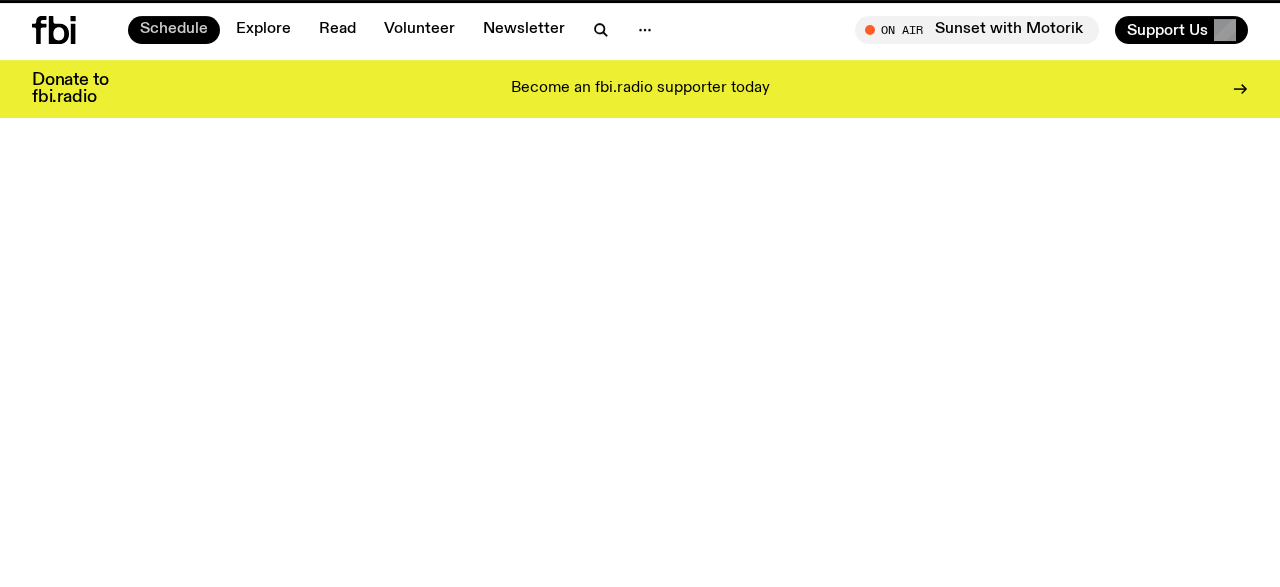 scroll, scrollTop: 0, scrollLeft: 0, axis: both 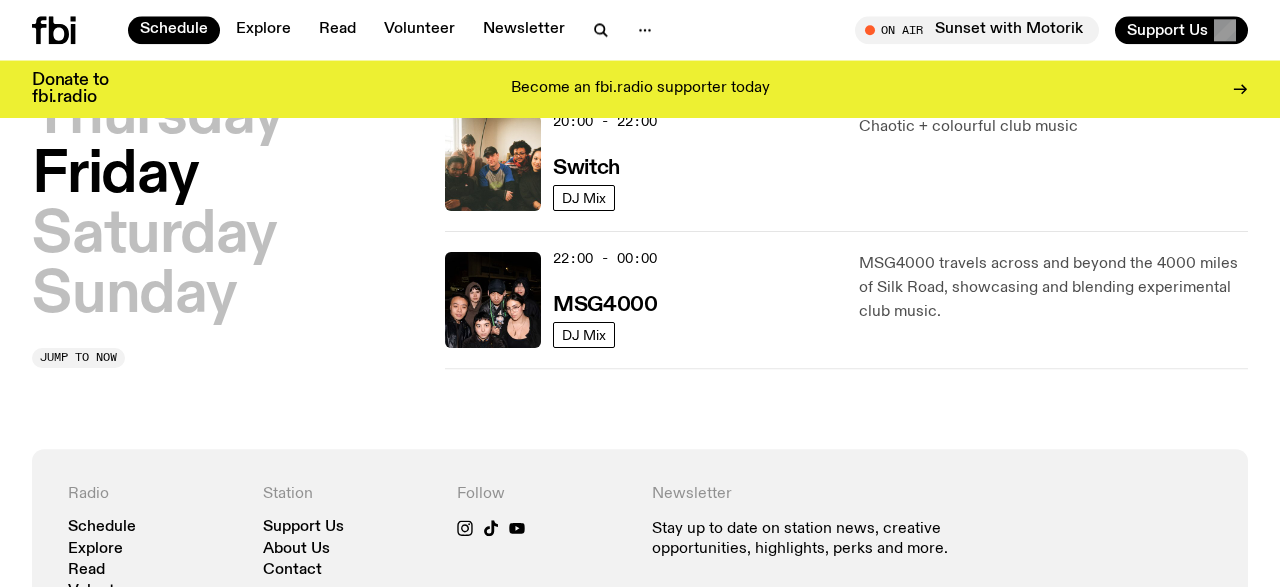 click on "[DAY] [DAY] [DAY] [DAY] [DAY] [DAY] [DAY] Jump to now" at bounding box center (226, 139) 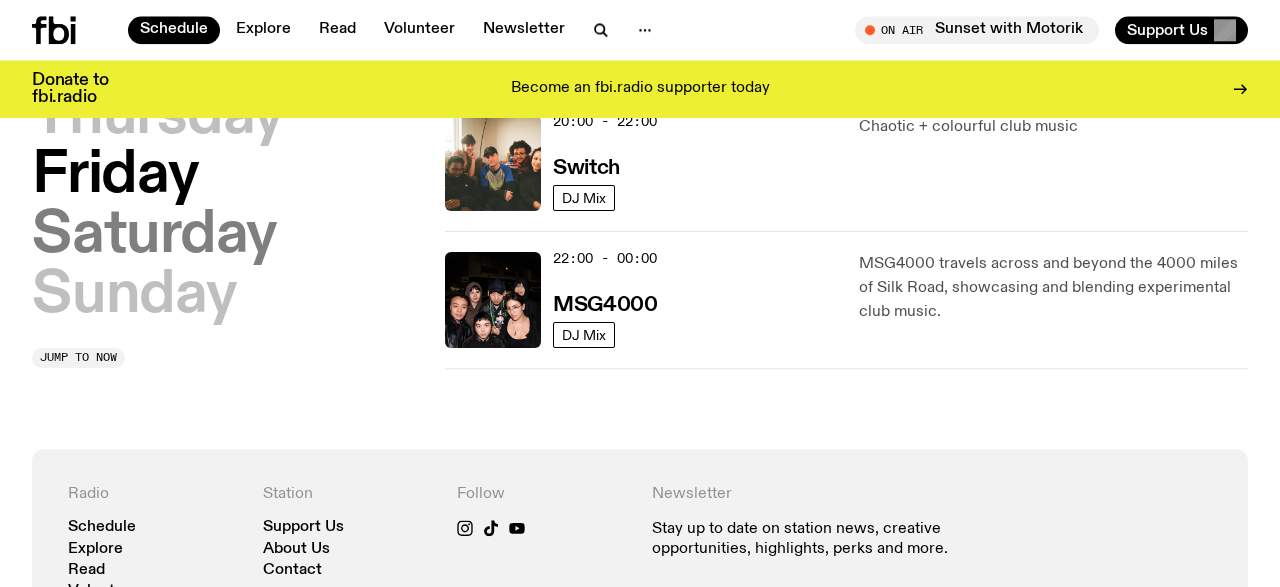 click on "Saturday" at bounding box center (154, 236) 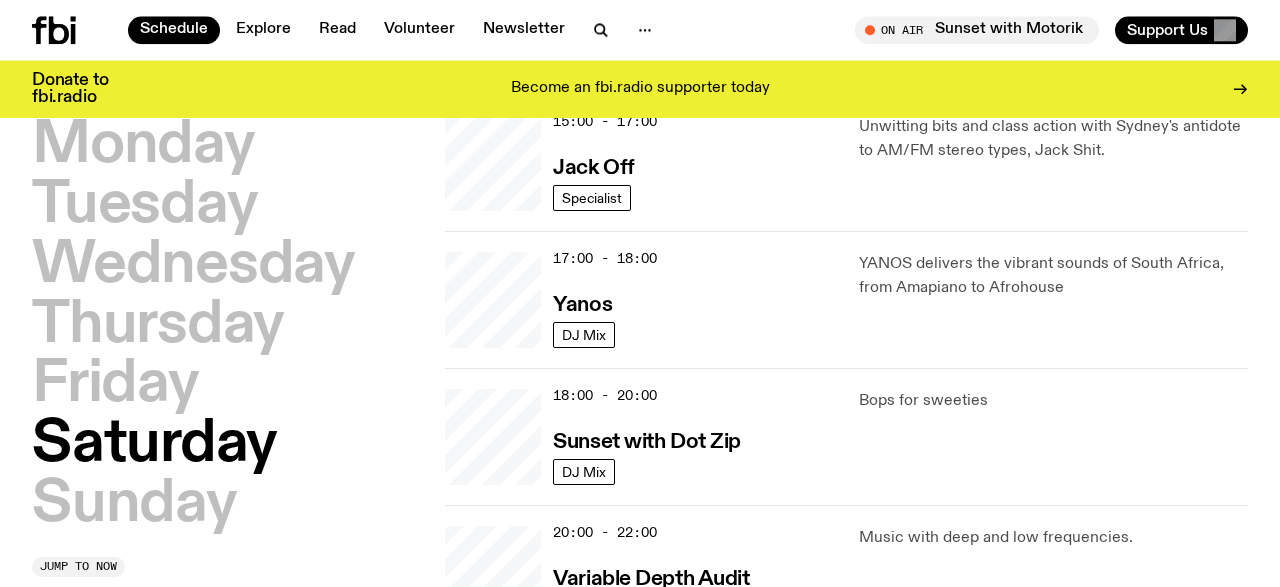 scroll, scrollTop: 1996, scrollLeft: 0, axis: vertical 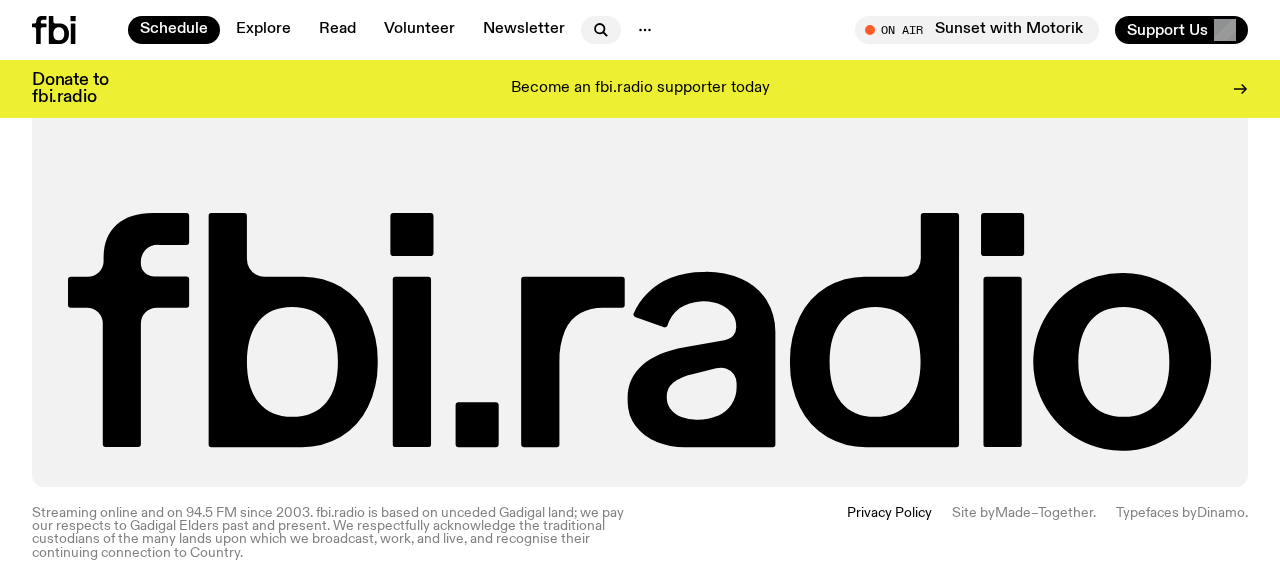 click at bounding box center (601, 30) 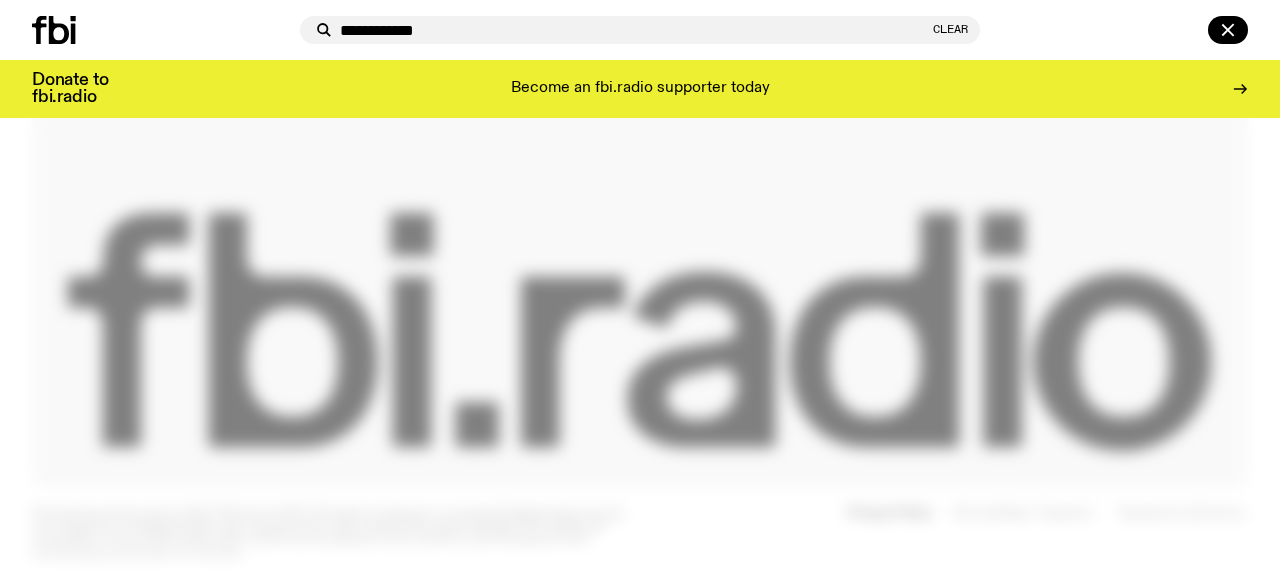 type on "**********" 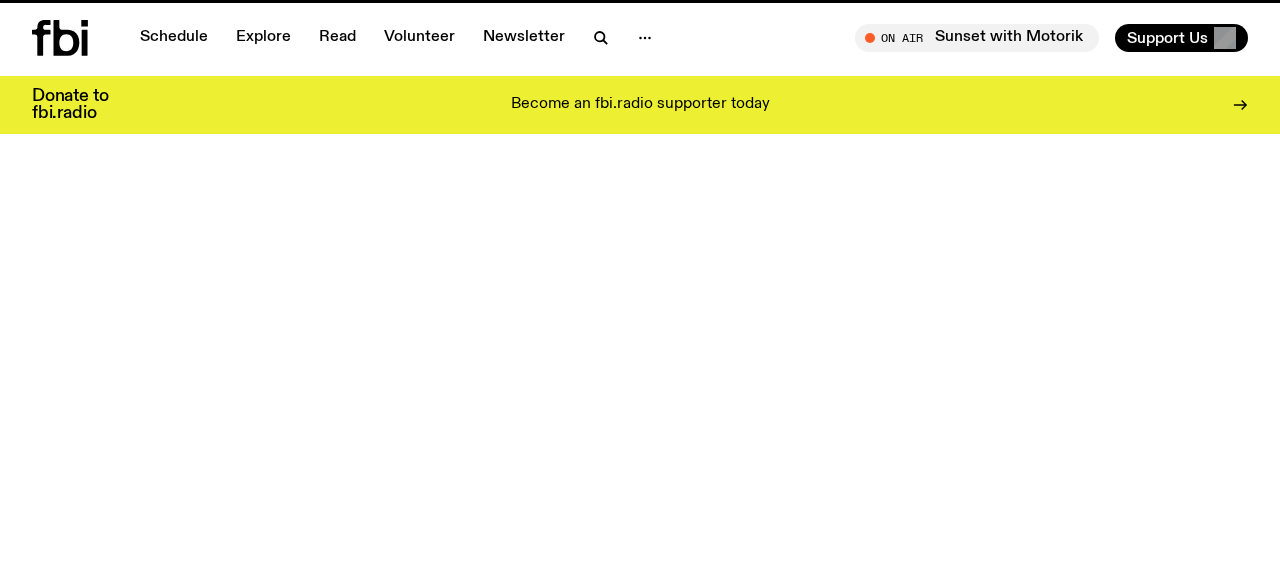 scroll, scrollTop: 0, scrollLeft: 0, axis: both 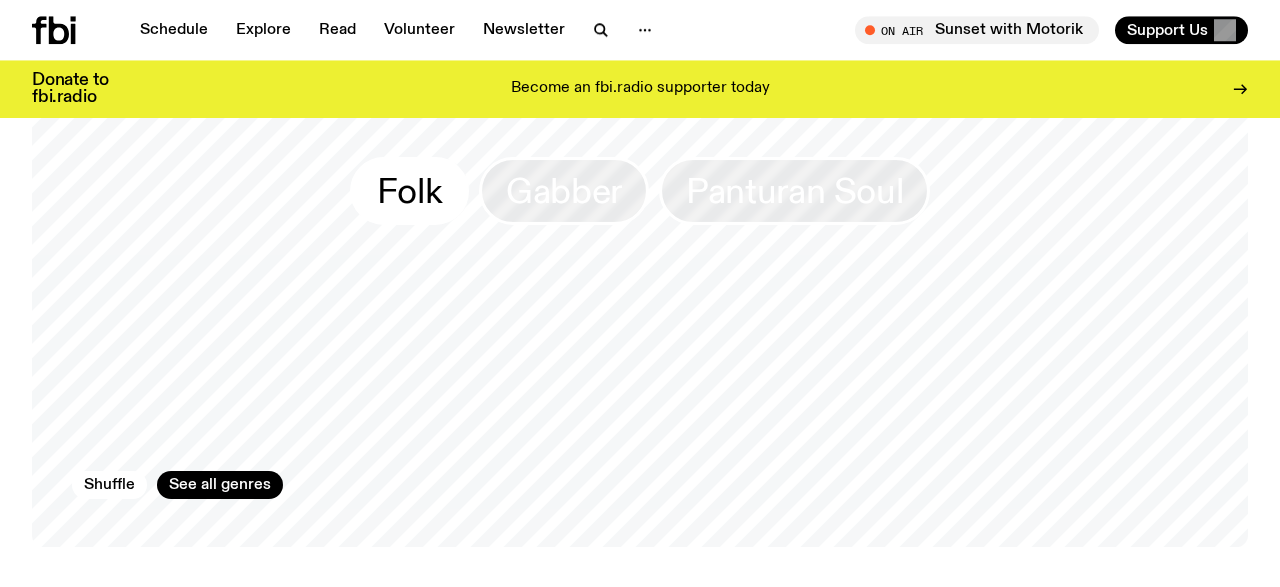 click on "Folk" at bounding box center [410, 191] 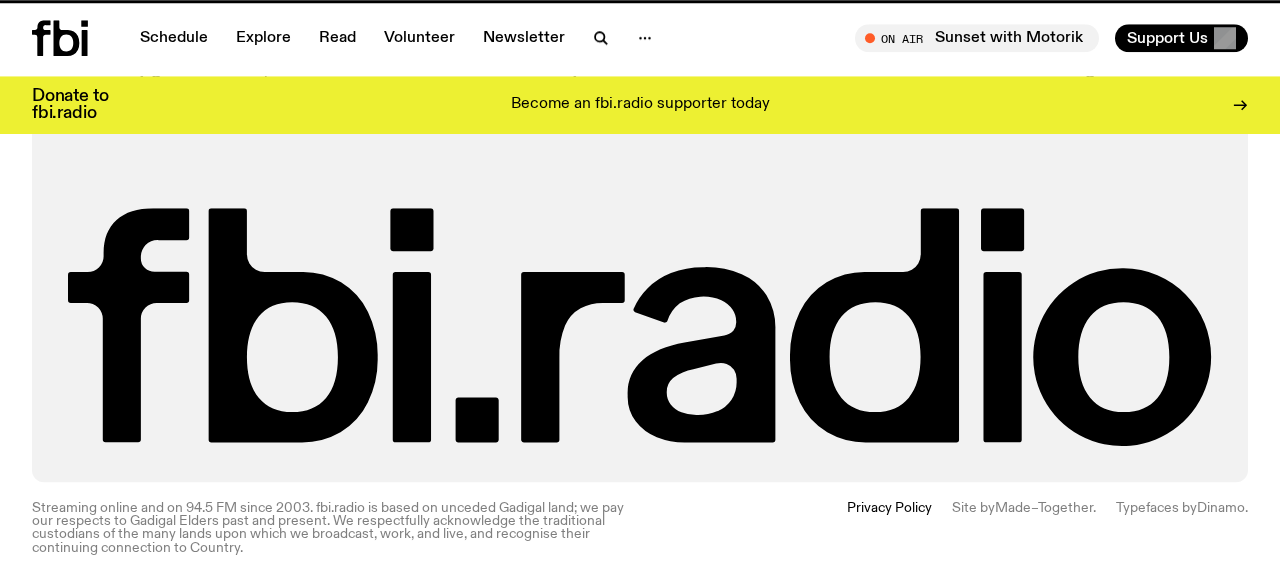 scroll, scrollTop: 0, scrollLeft: 0, axis: both 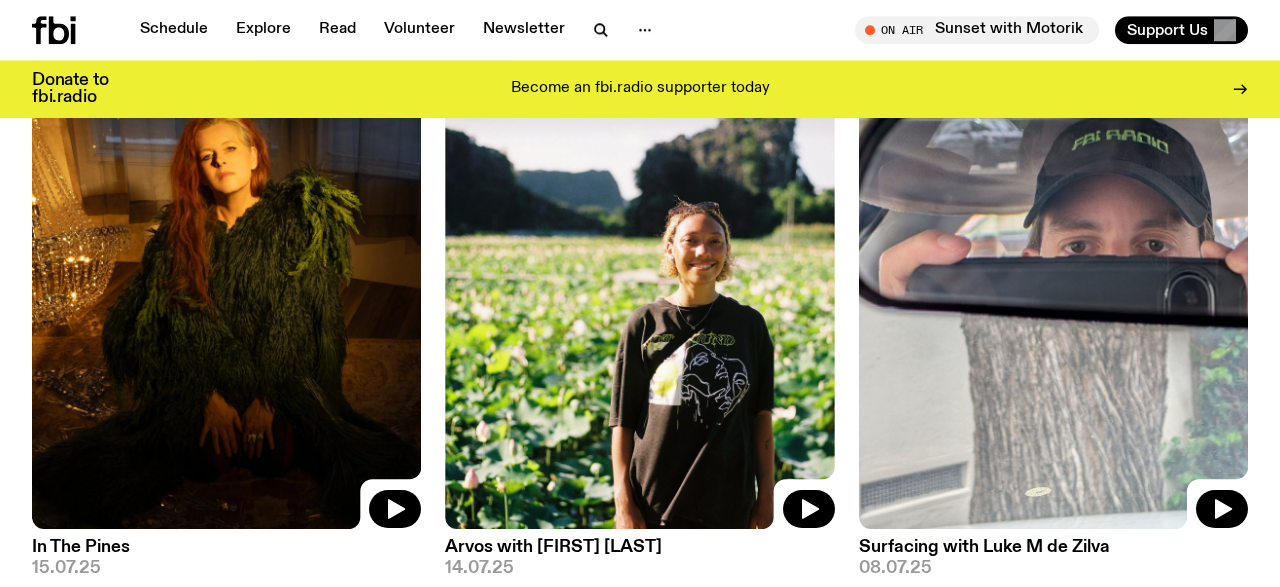 click on "In The Pines" at bounding box center [226, 547] 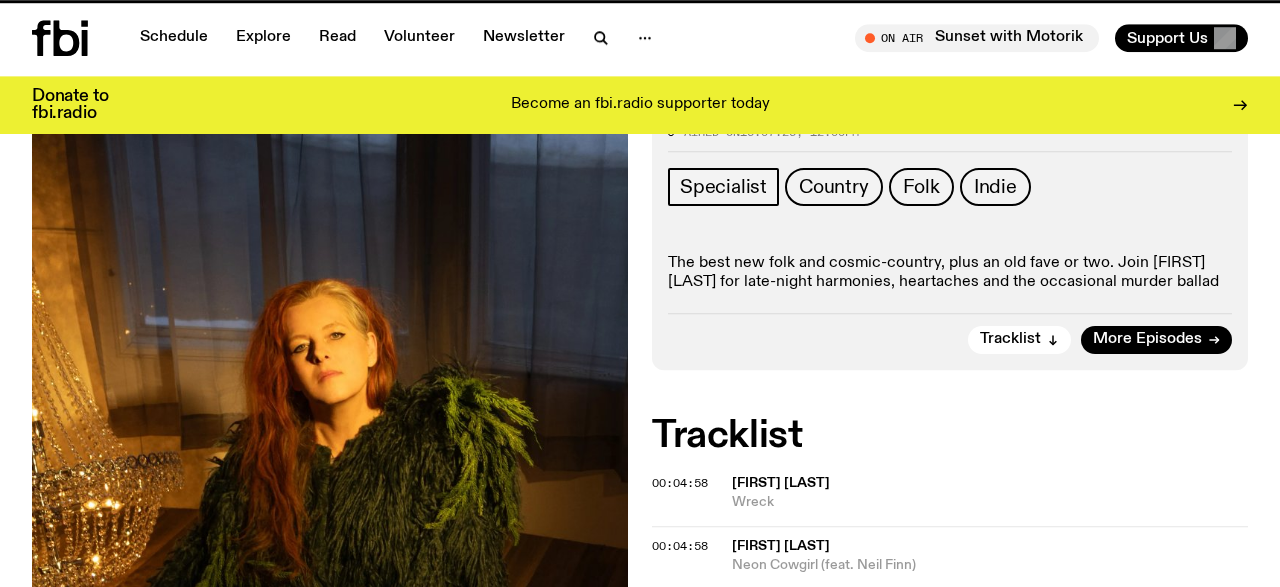 scroll, scrollTop: 0, scrollLeft: 0, axis: both 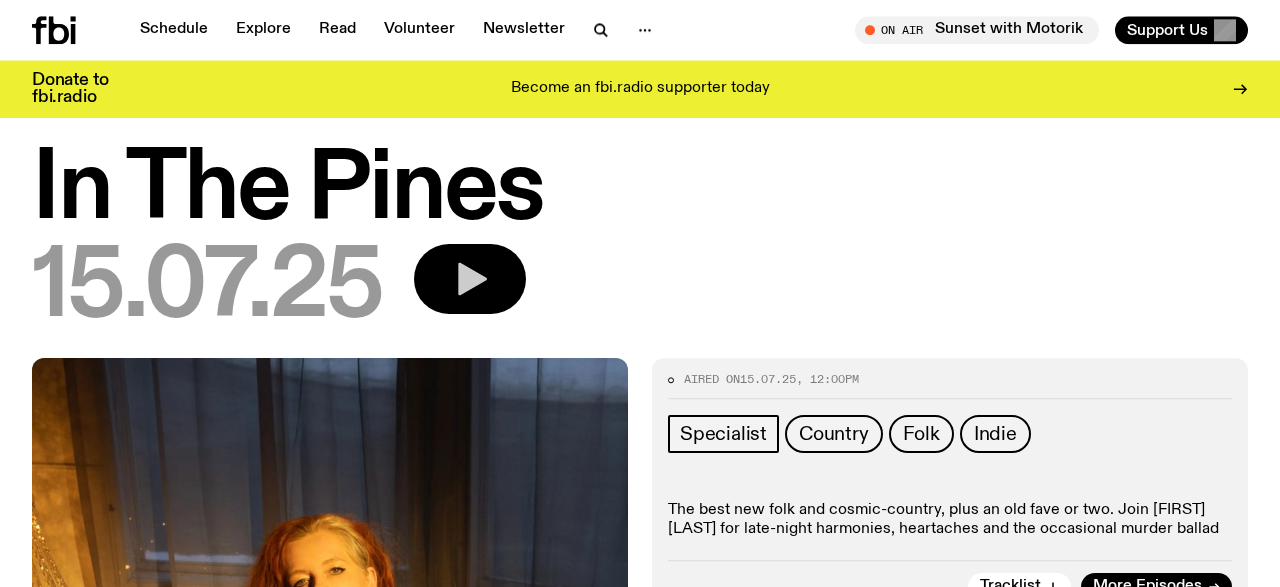 click 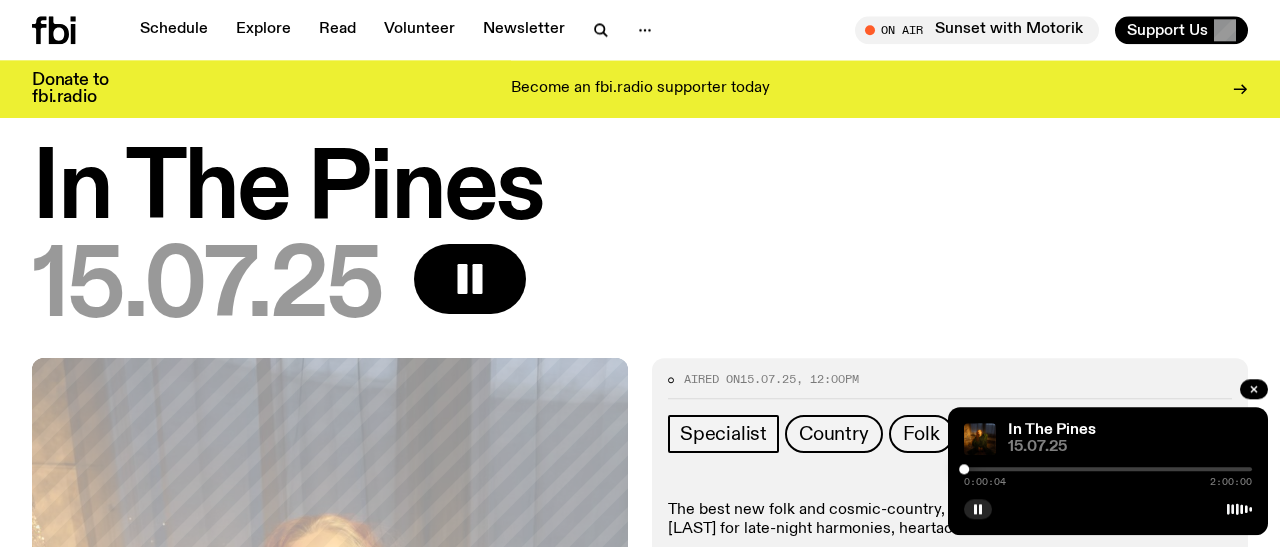 click on "In The Pines" at bounding box center [640, 191] 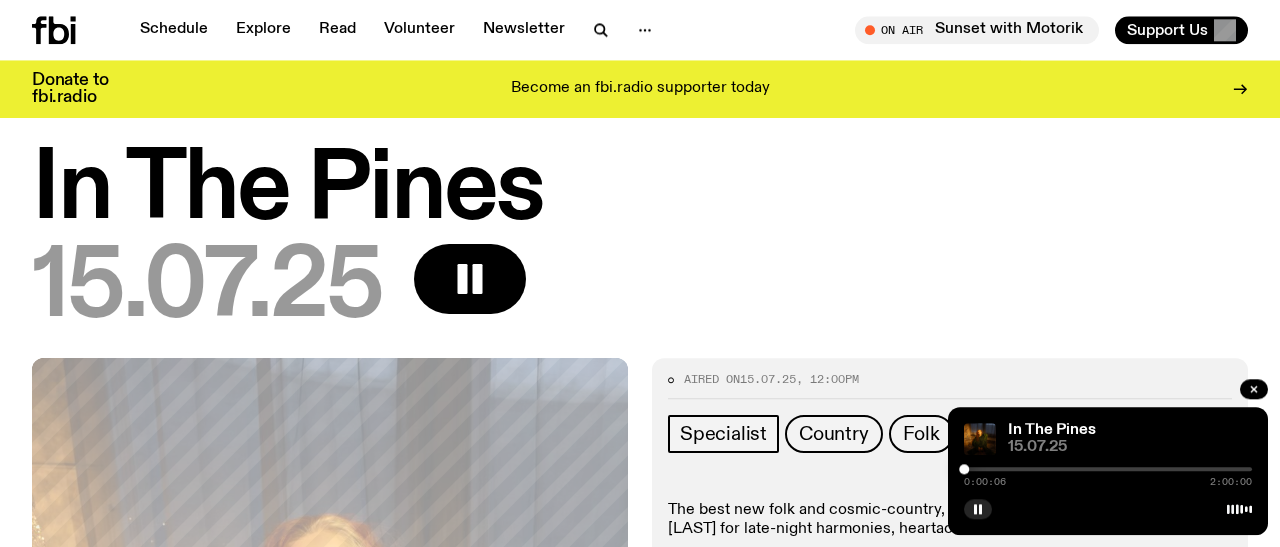 click on "In The Pines" at bounding box center [640, 191] 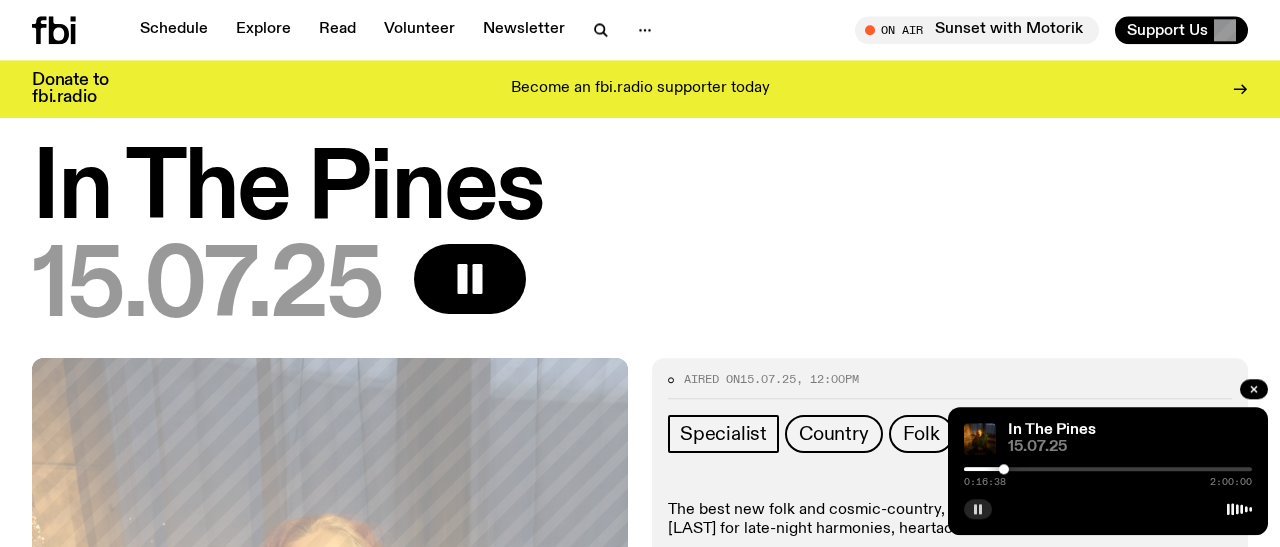 click 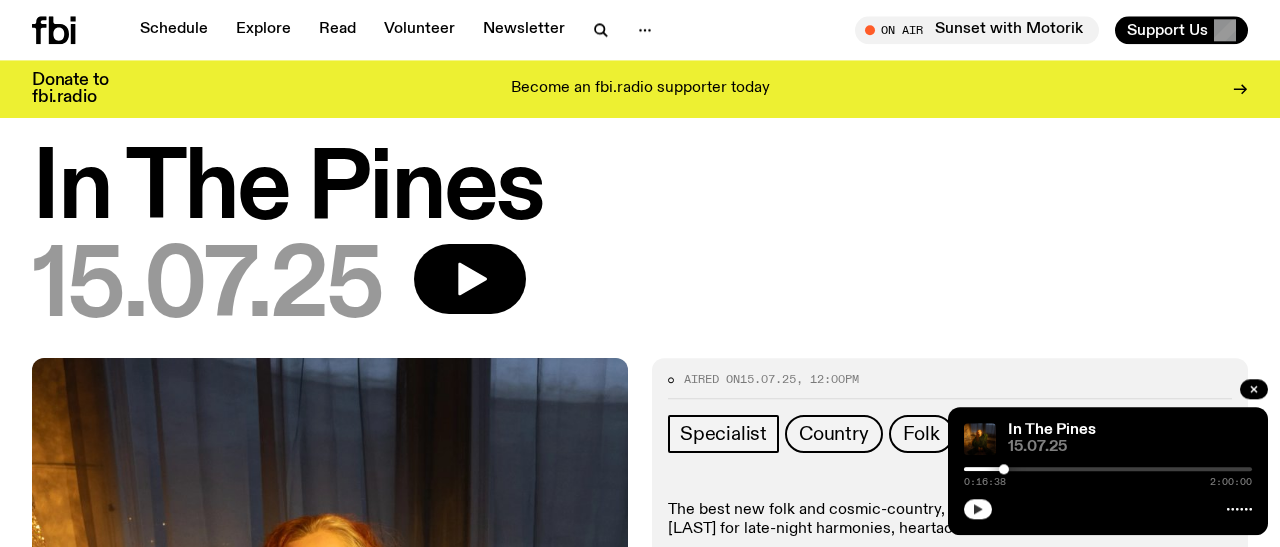 click on "15.07.25" at bounding box center [640, 289] 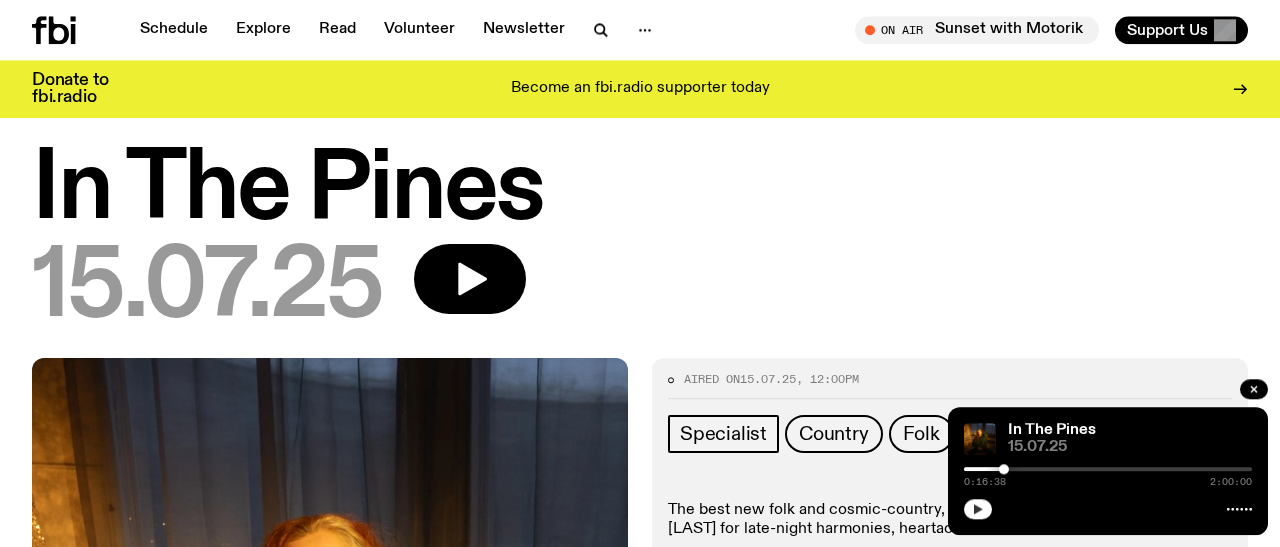 click 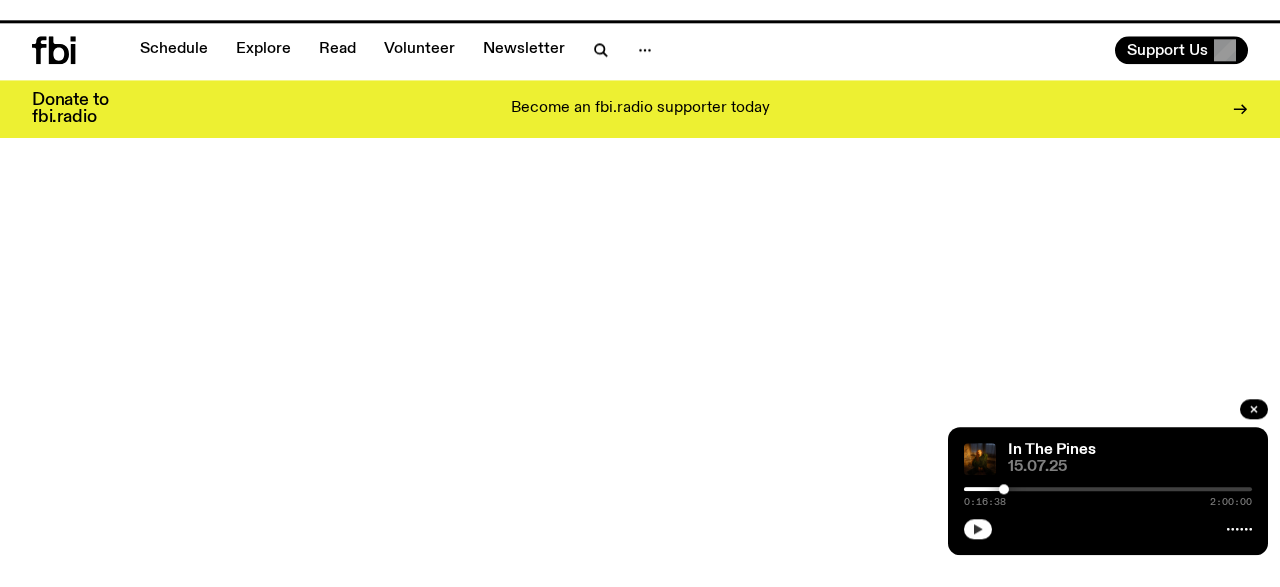 scroll, scrollTop: 0, scrollLeft: 0, axis: both 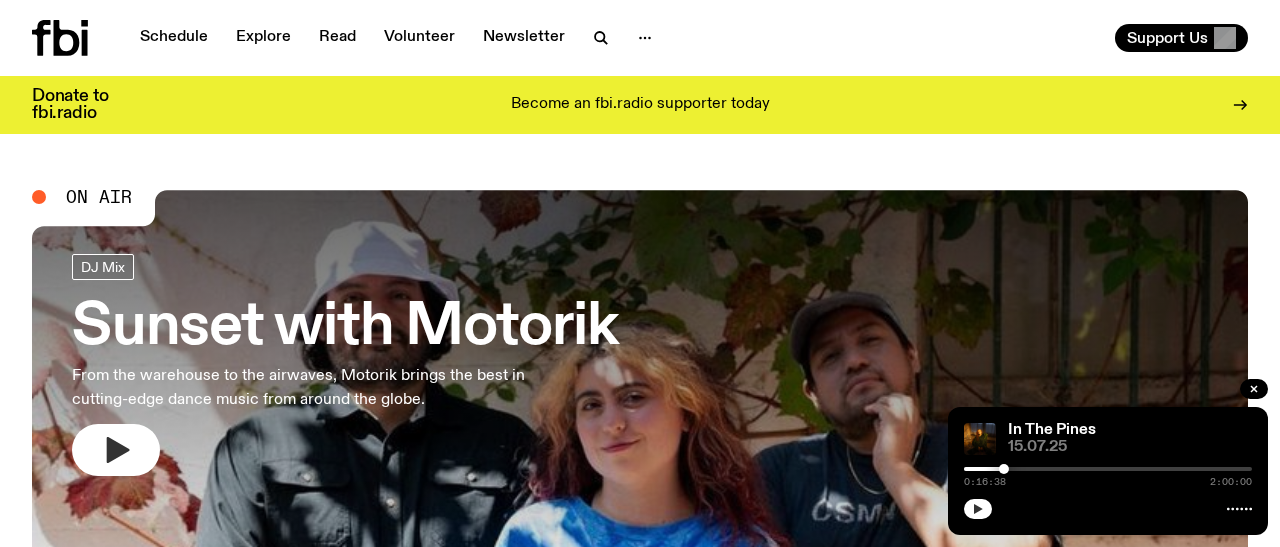 click 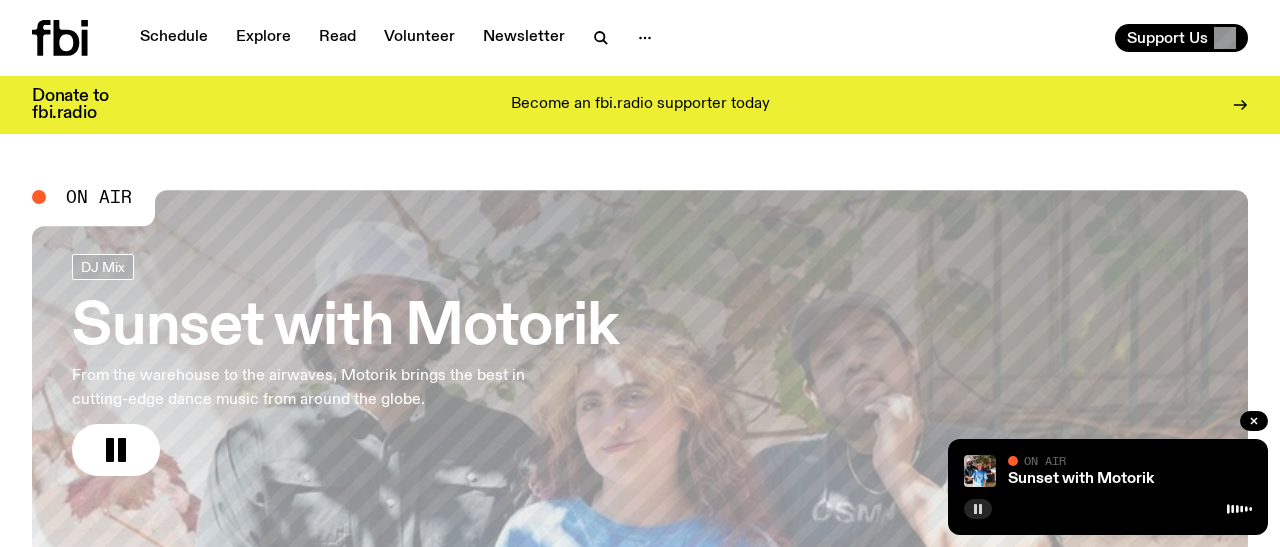 click 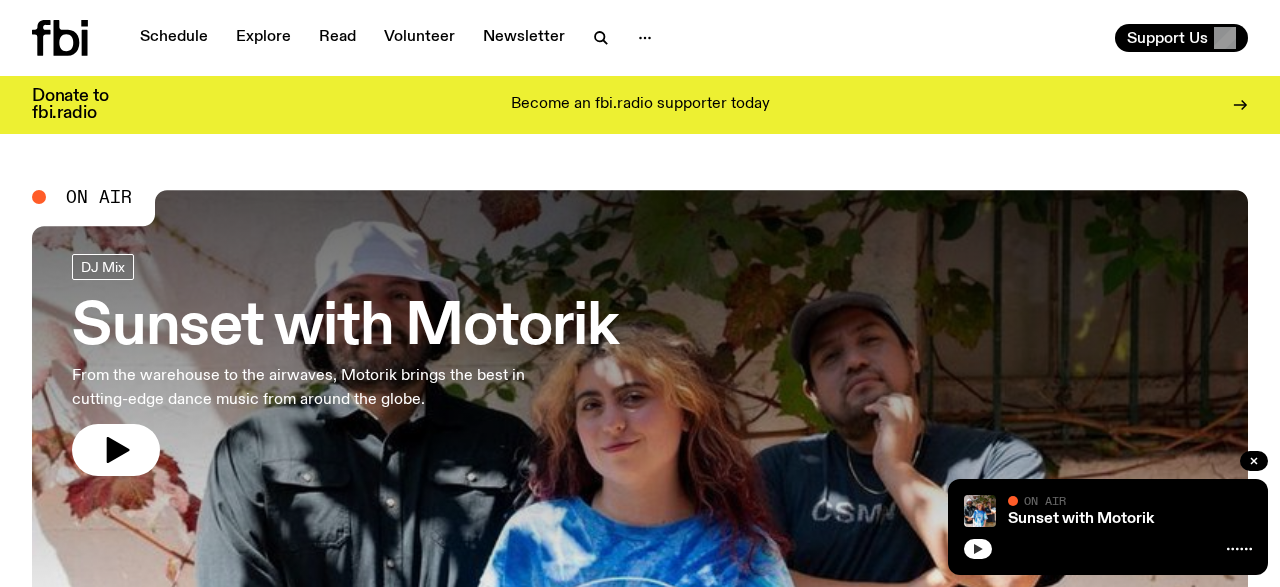 click 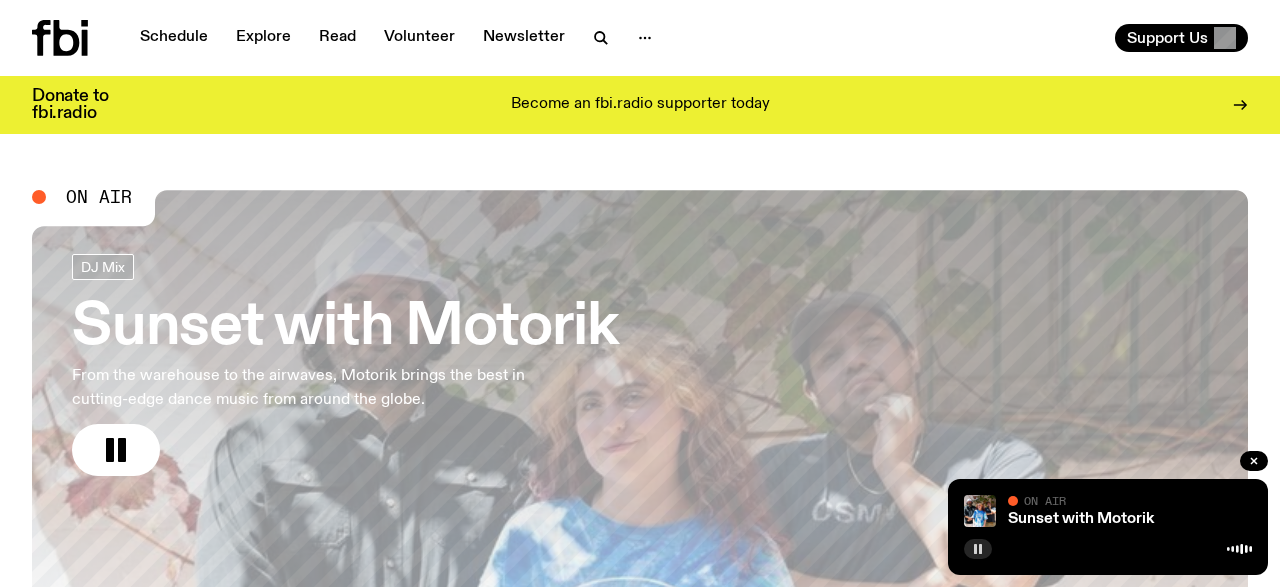 click 